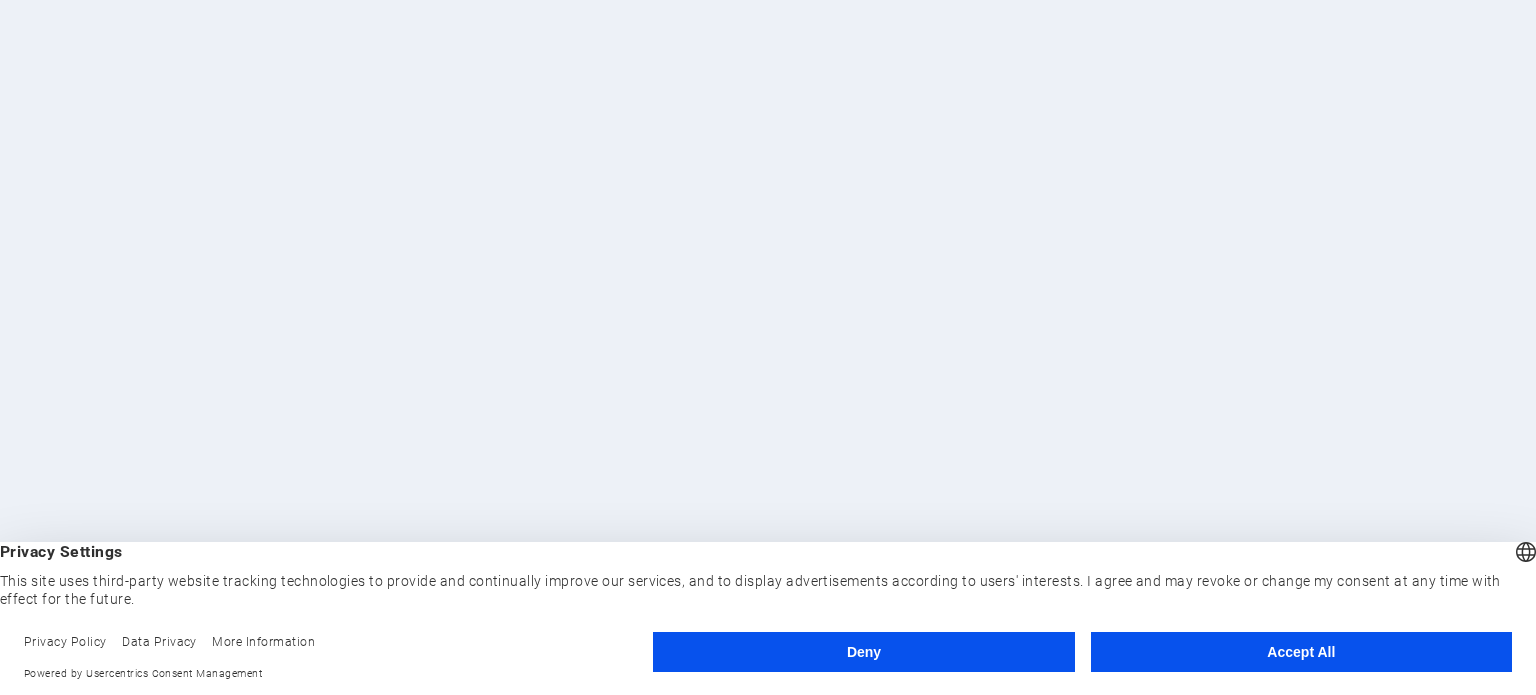 scroll, scrollTop: 0, scrollLeft: 0, axis: both 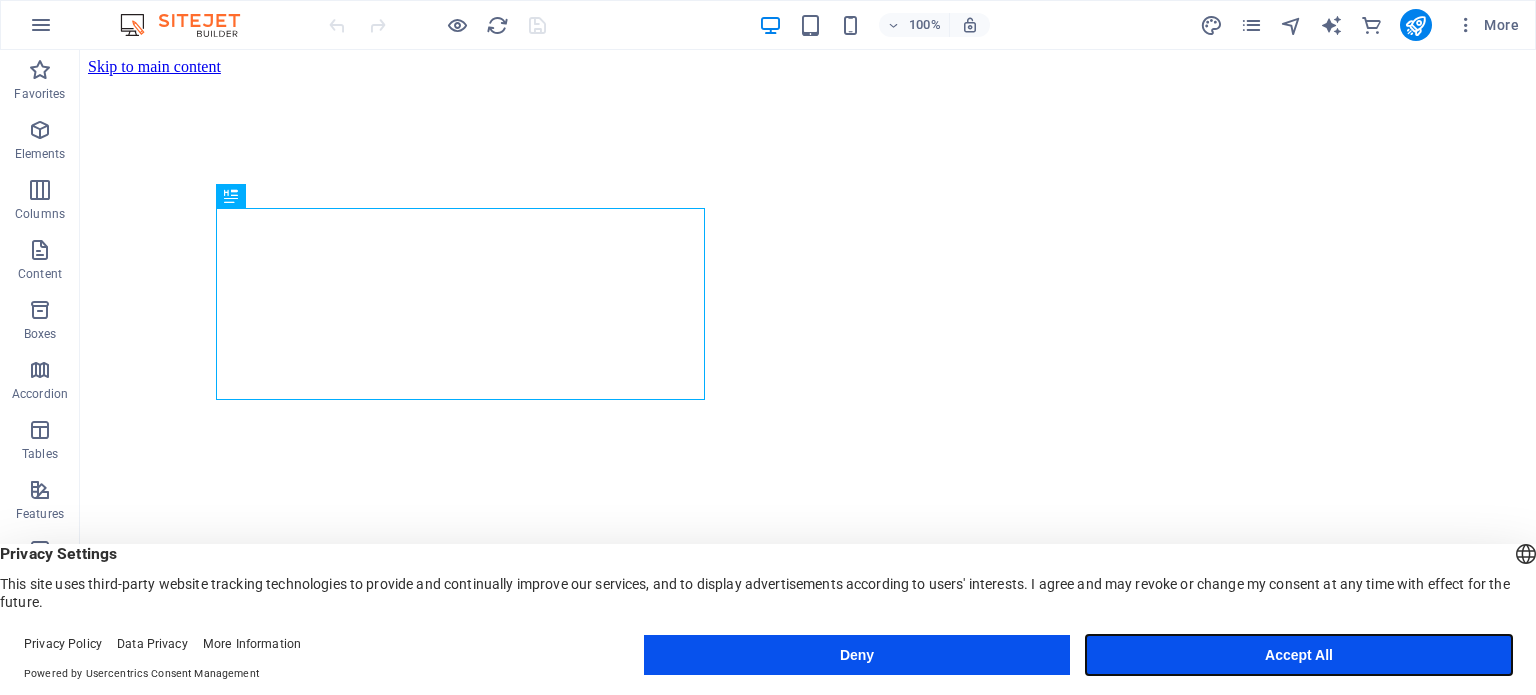 click on "Accept All" at bounding box center (1299, 655) 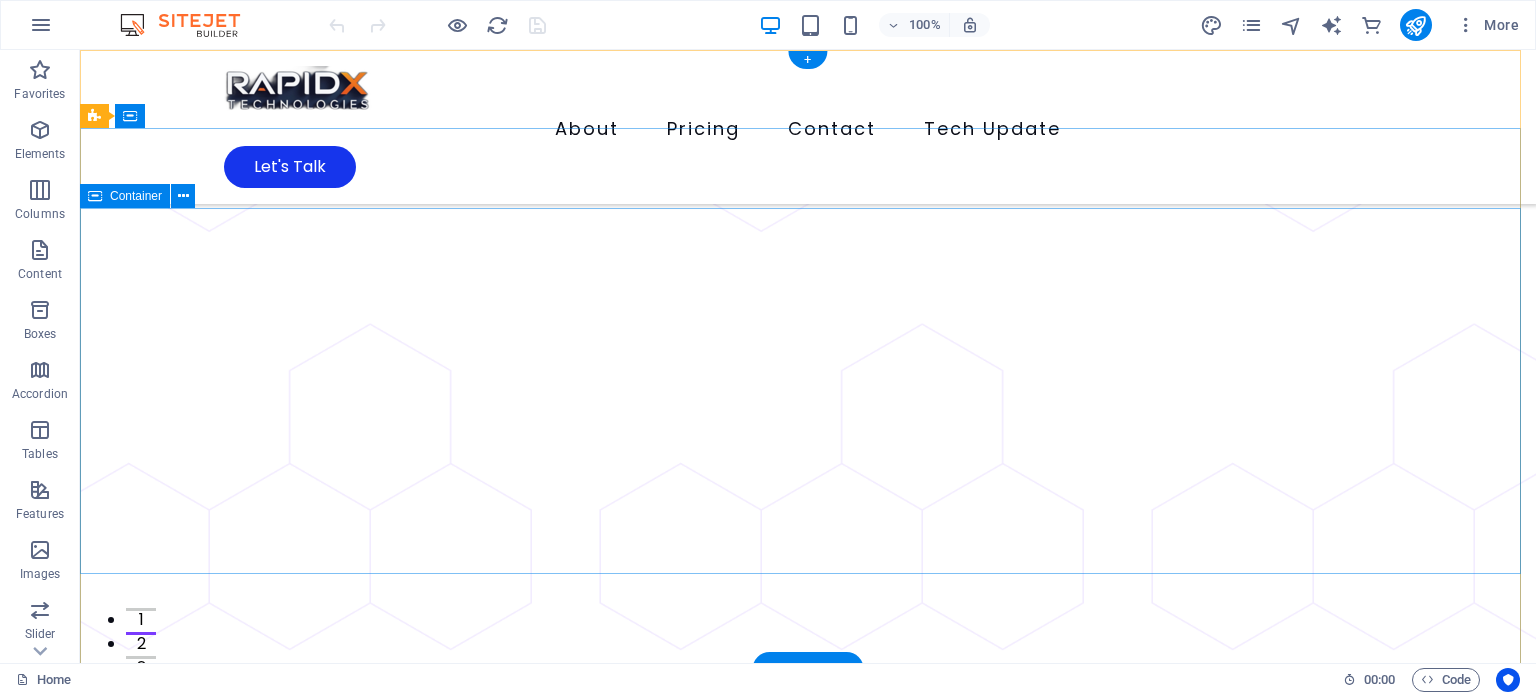 scroll, scrollTop: 0, scrollLeft: 0, axis: both 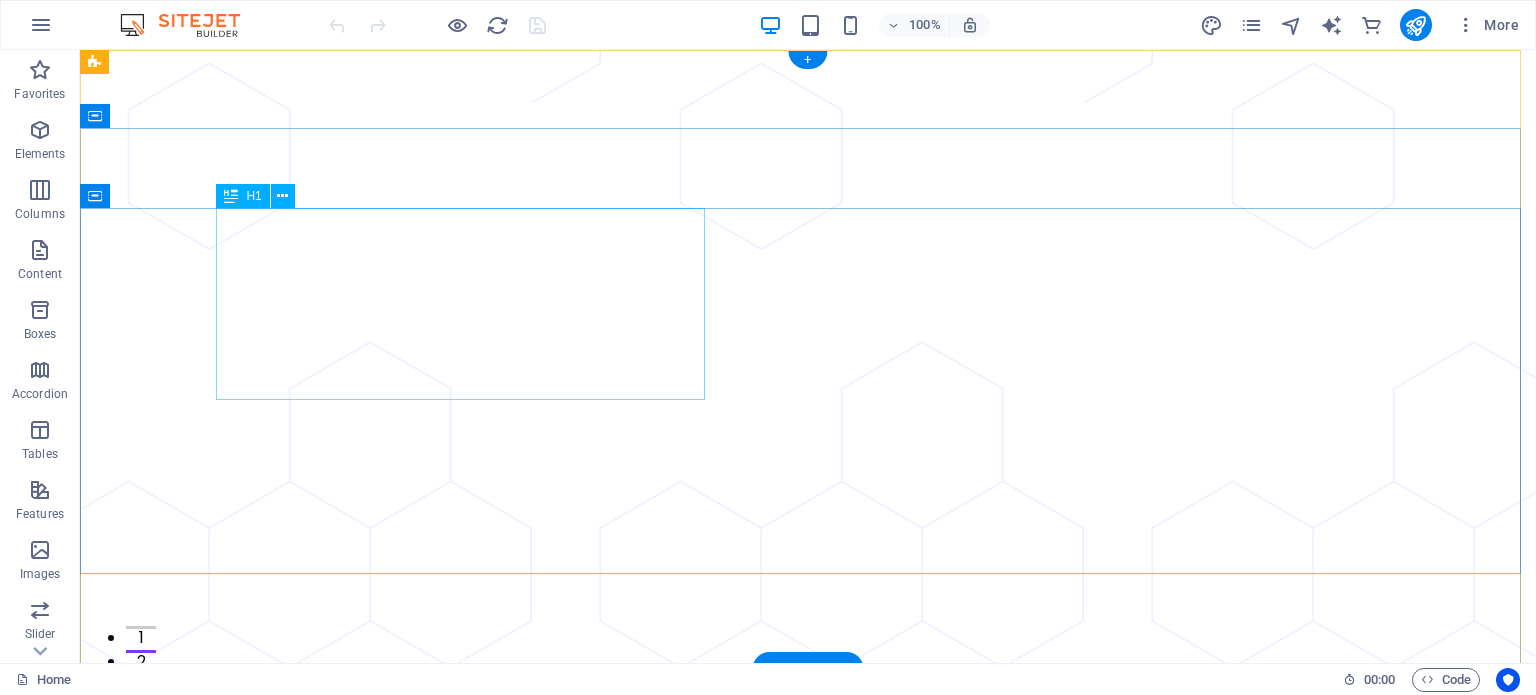 click on "Let your  business grow super fast  and secure, with RapidX Technologies." at bounding box center [808, 1492] 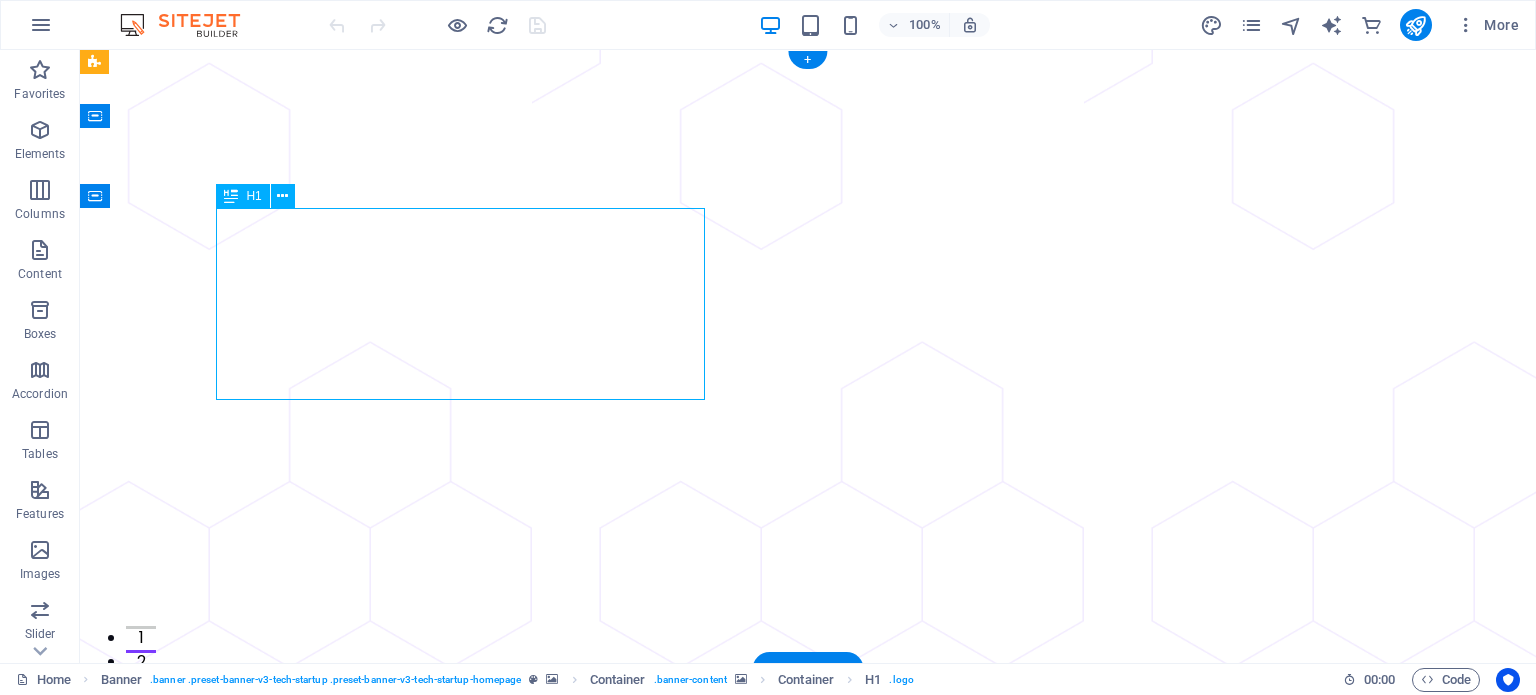 click on "Let your  business grow super fast  and secure, with RapidX Technologies." at bounding box center [808, 1492] 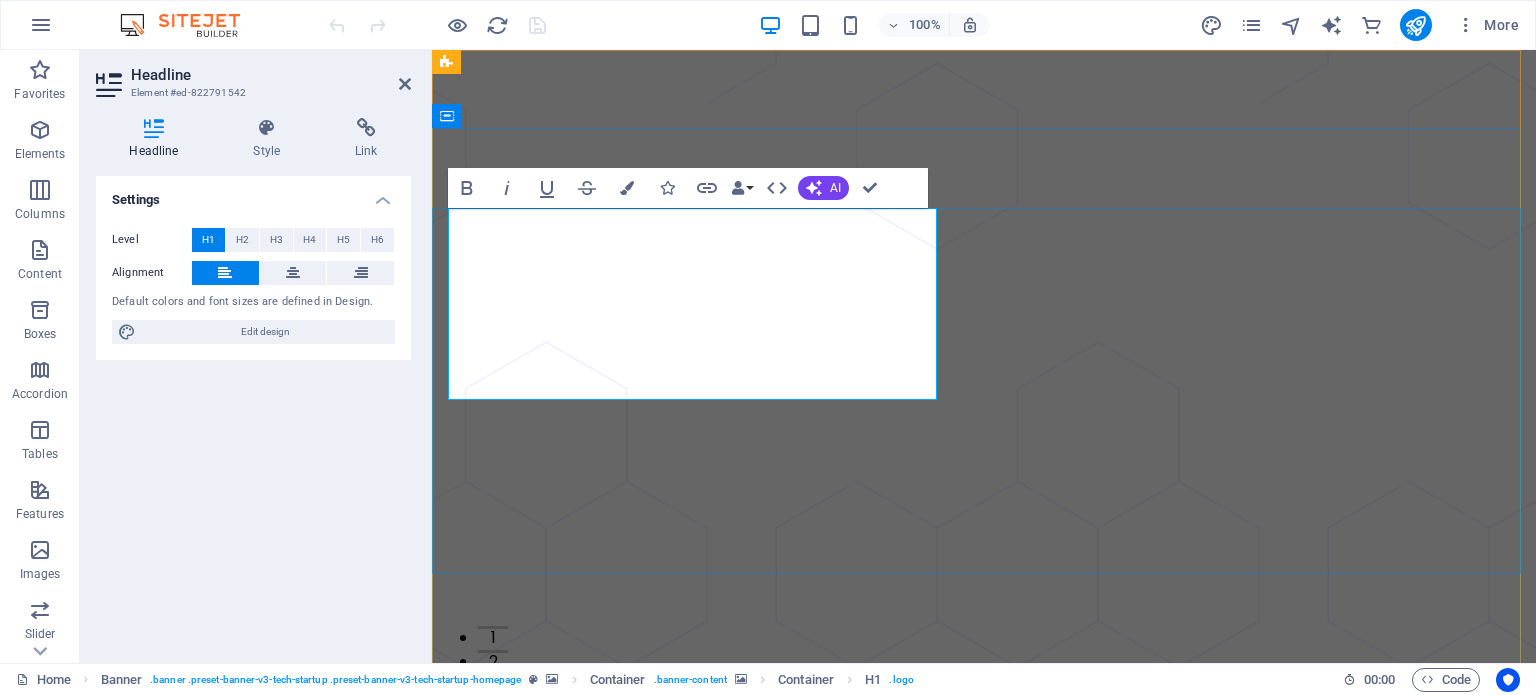 click on "Let your  business grow super fast  and secure, with RapidX Technologies." at bounding box center (984, 1492) 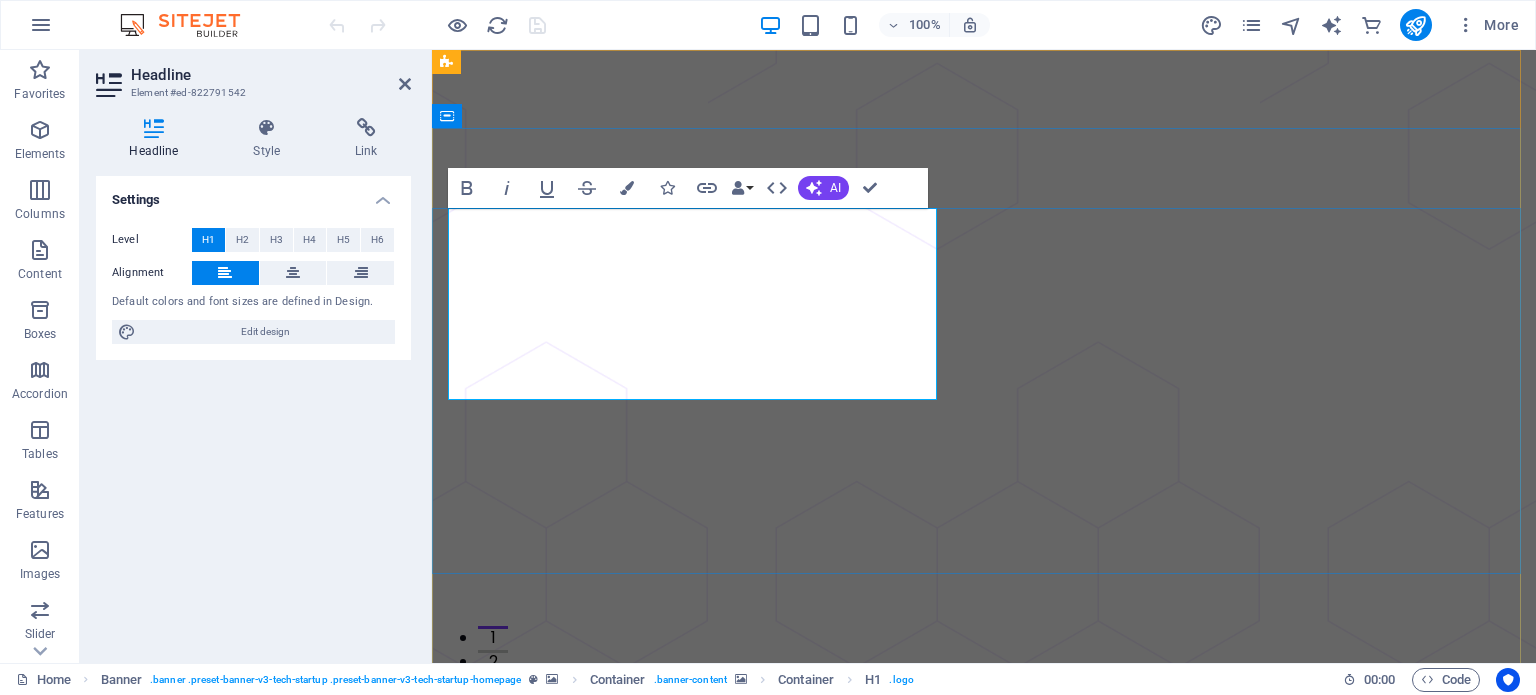 drag, startPoint x: 737, startPoint y: 279, endPoint x: 821, endPoint y: 285, distance: 84.21401 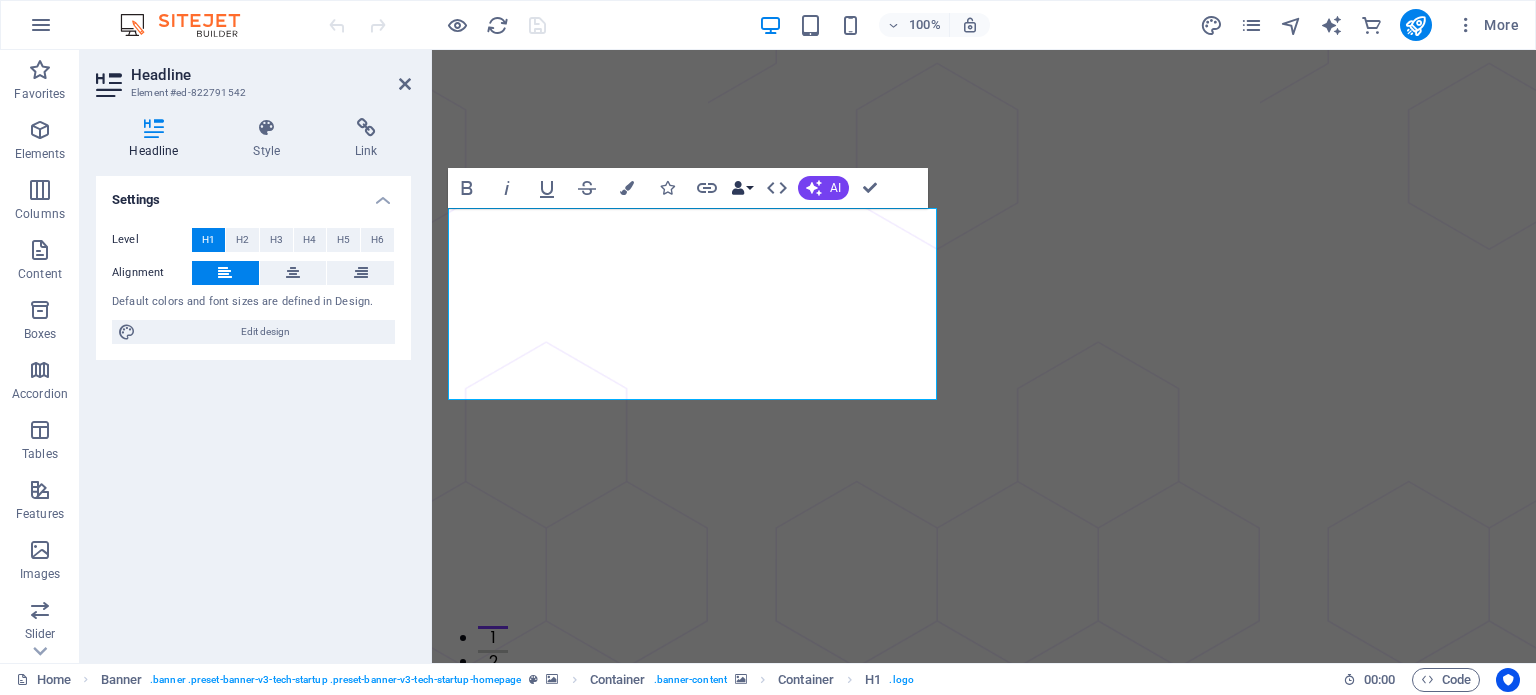 click on "Data Bindings" at bounding box center (742, 188) 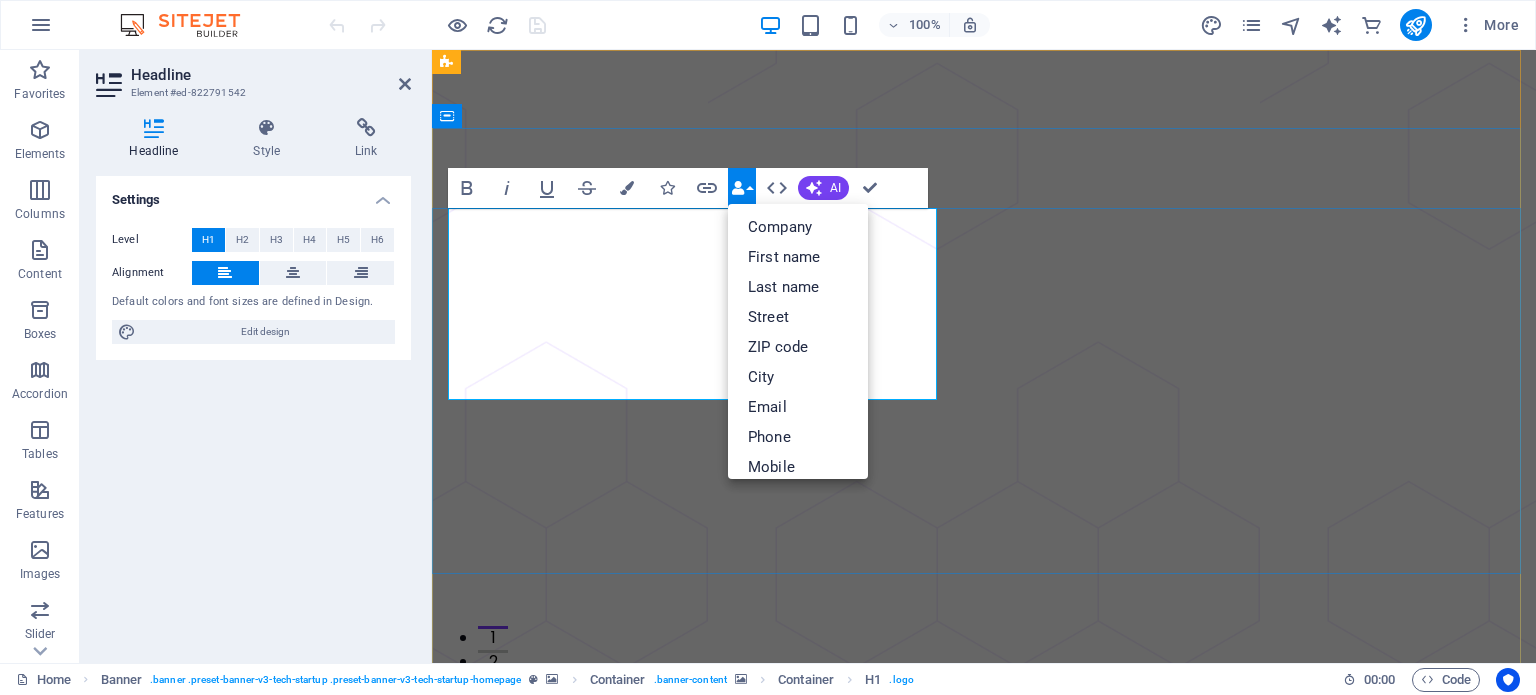 click on "Let your  business grow super fast  and secure, with RapidX Technologies." at bounding box center (984, 1492) 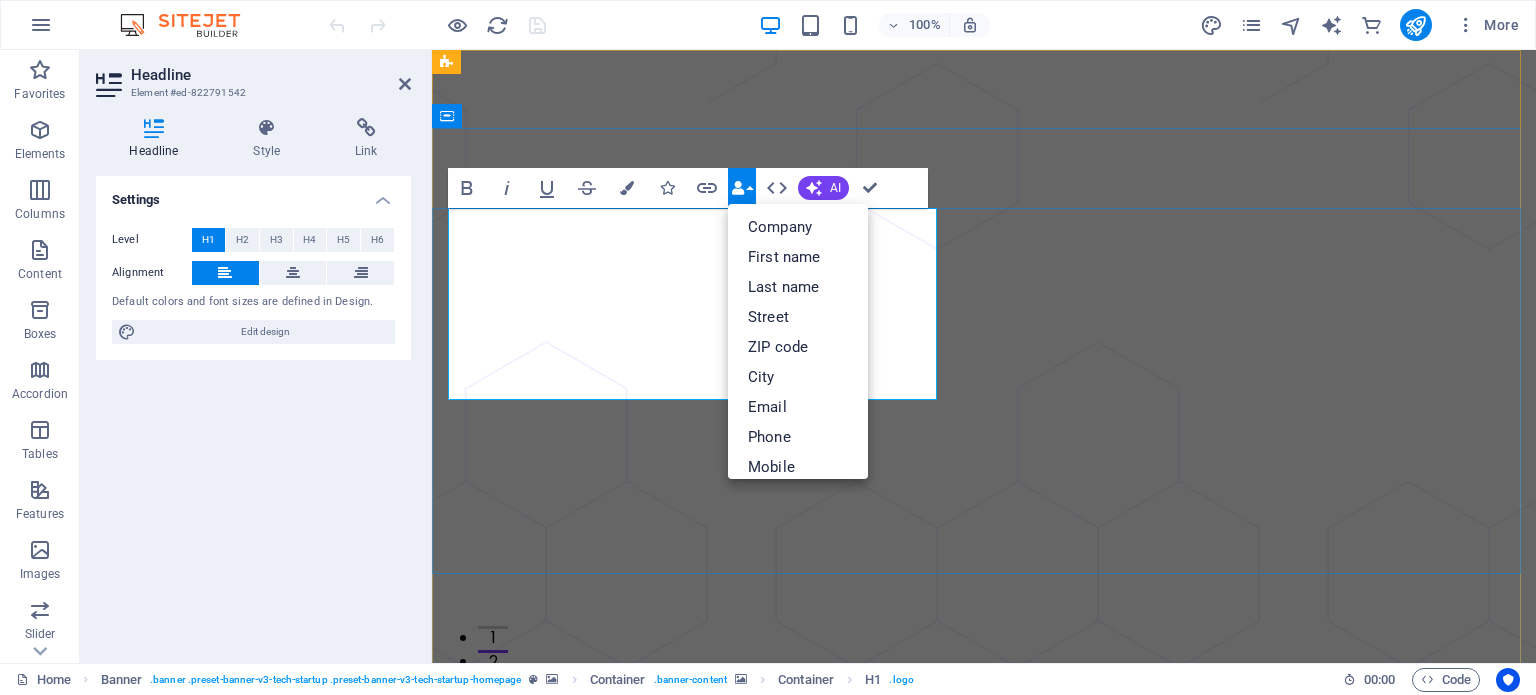 click on "business grow super fast" at bounding box center [865, 1468] 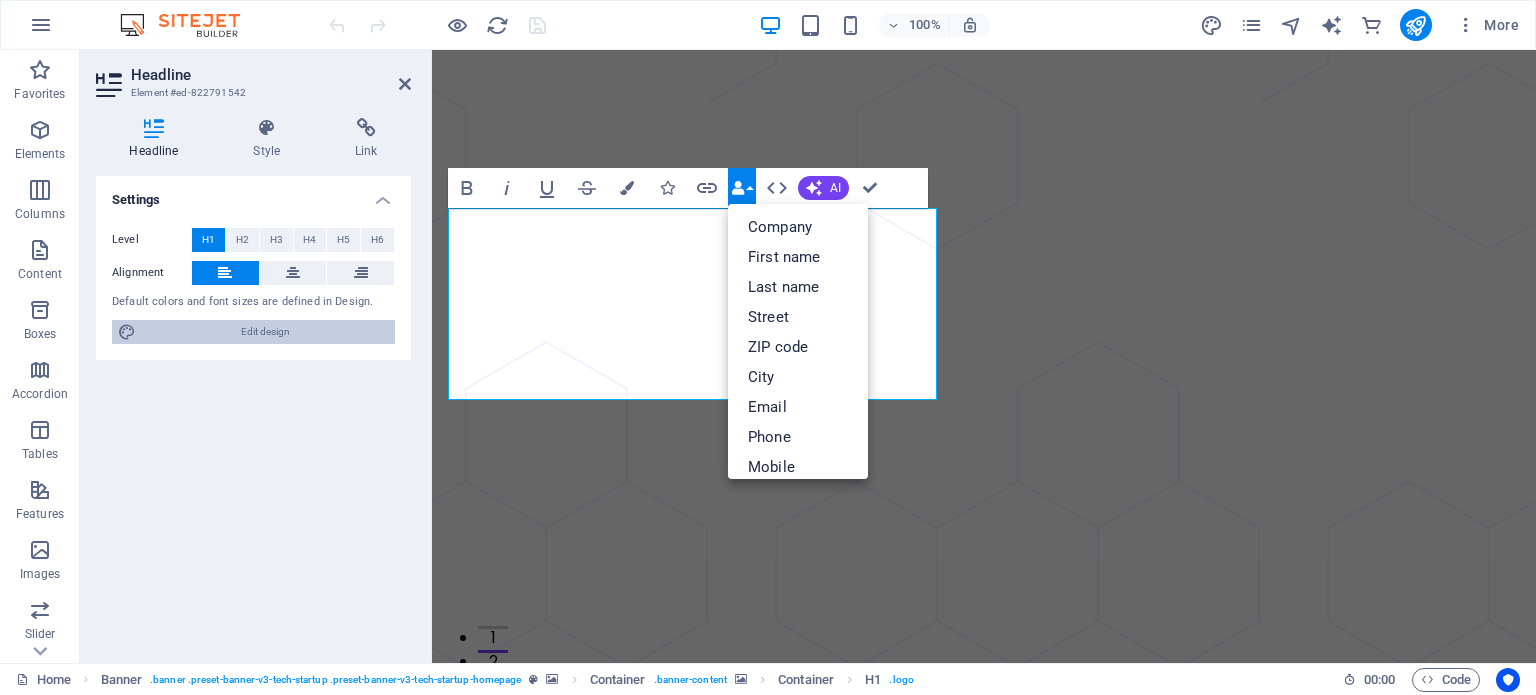 drag, startPoint x: 320, startPoint y: 323, endPoint x: 1001, endPoint y: 299, distance: 681.4228 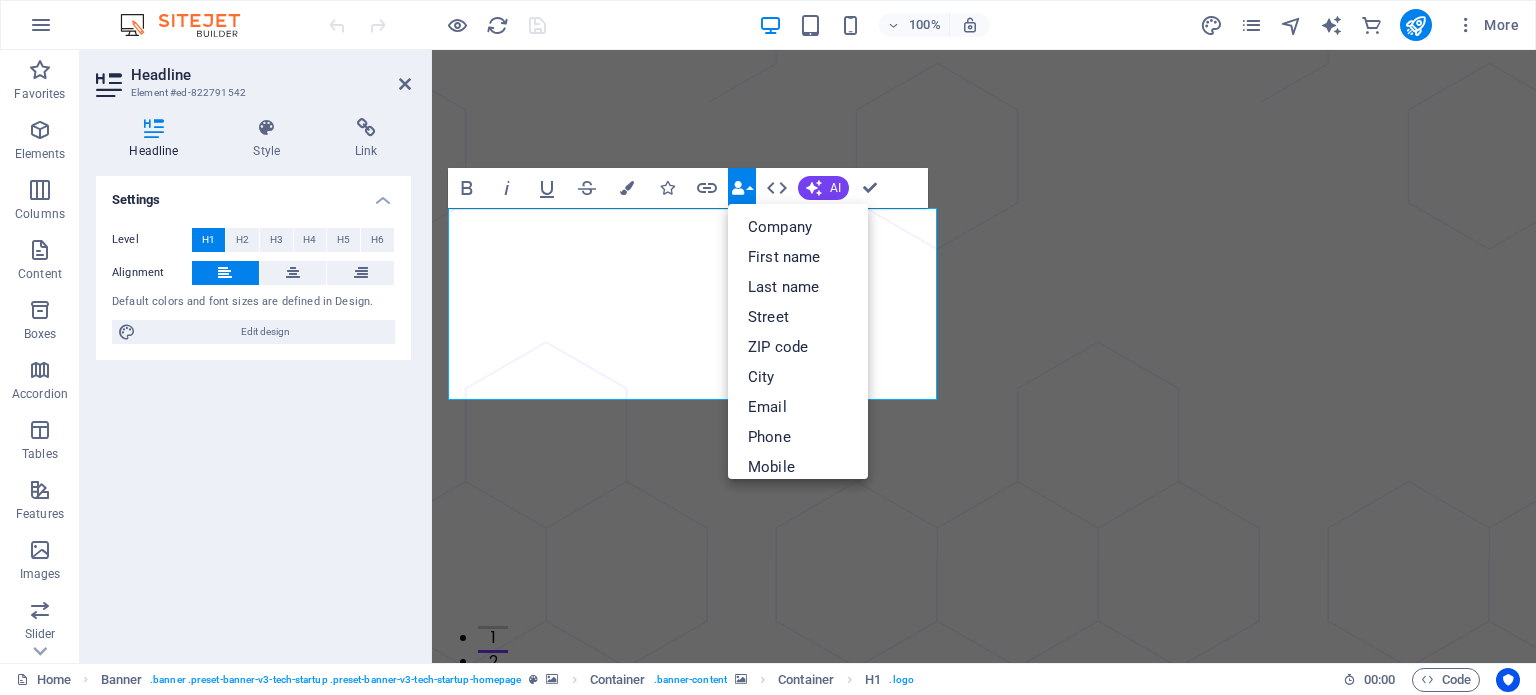 select on "px" 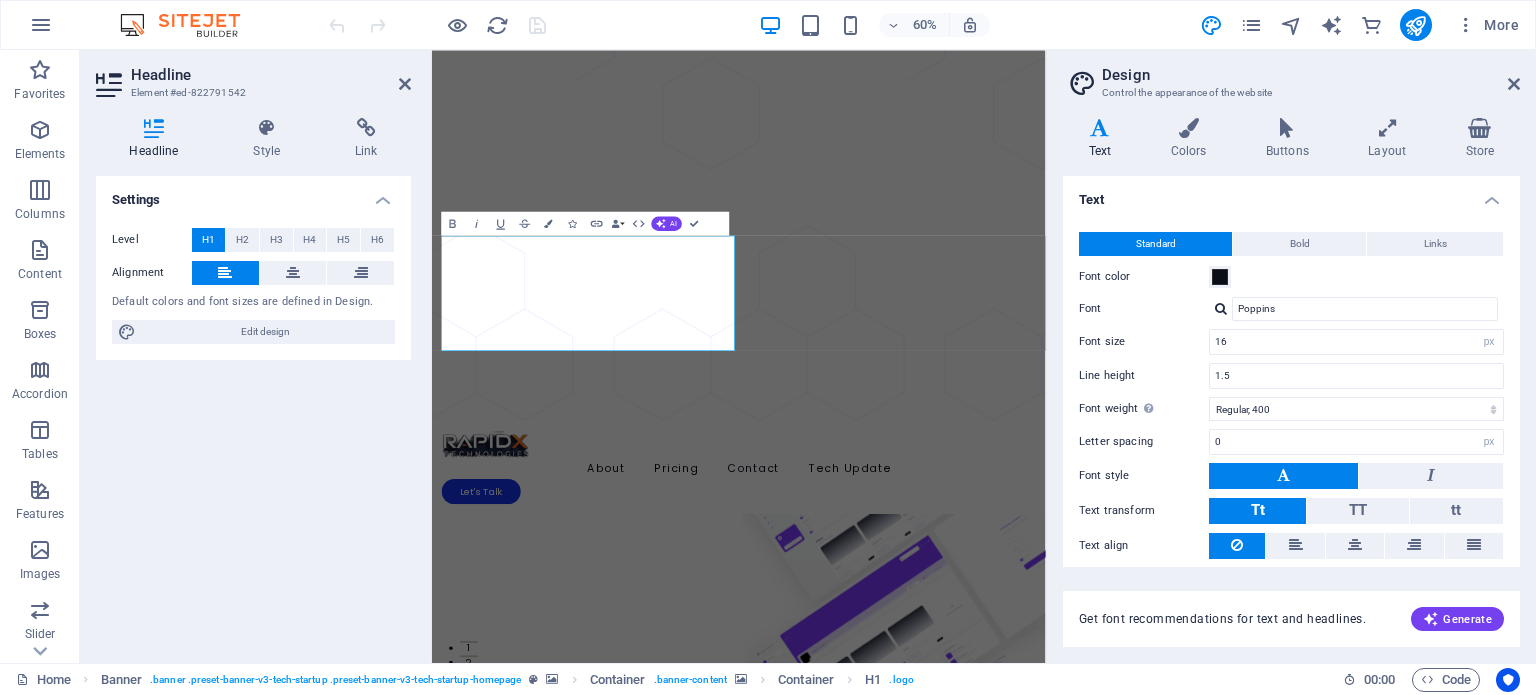 scroll, scrollTop: 61, scrollLeft: 0, axis: vertical 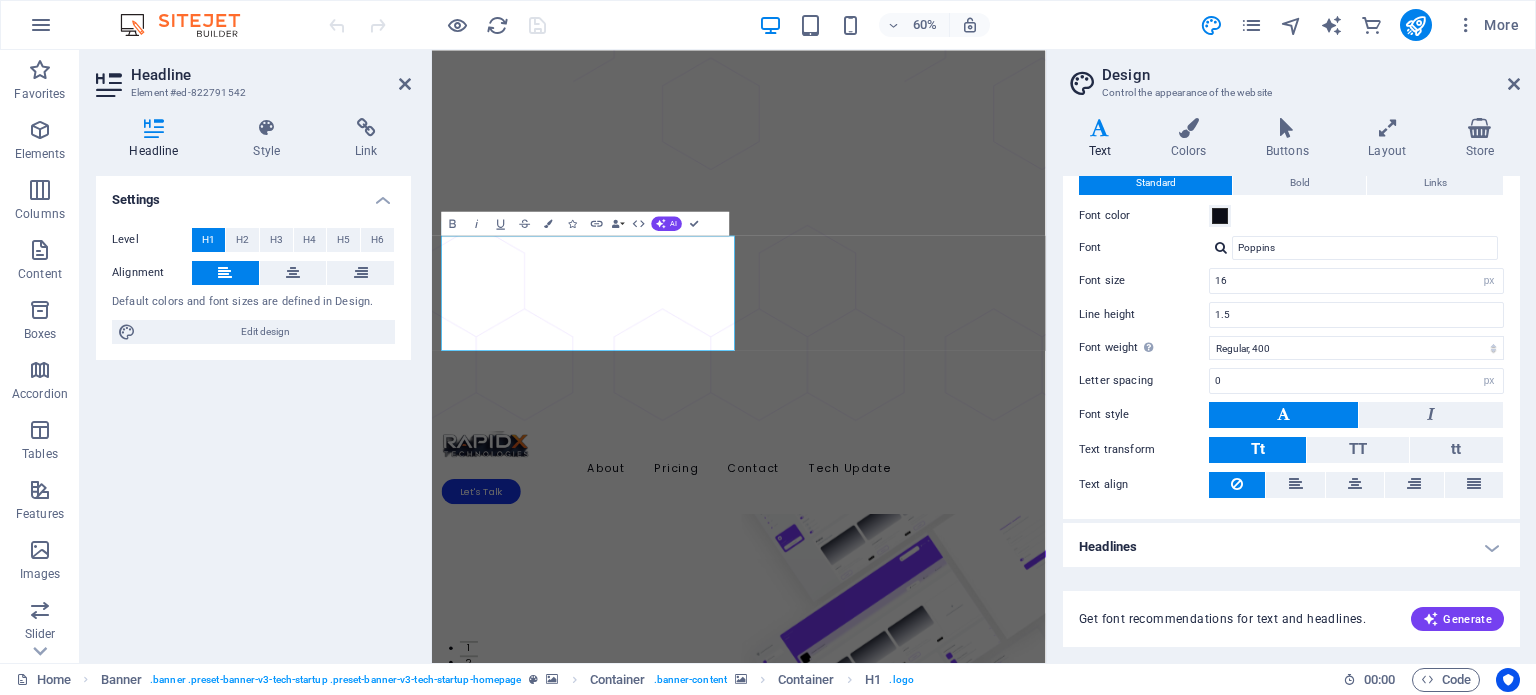 click on "Headlines" at bounding box center [1291, 547] 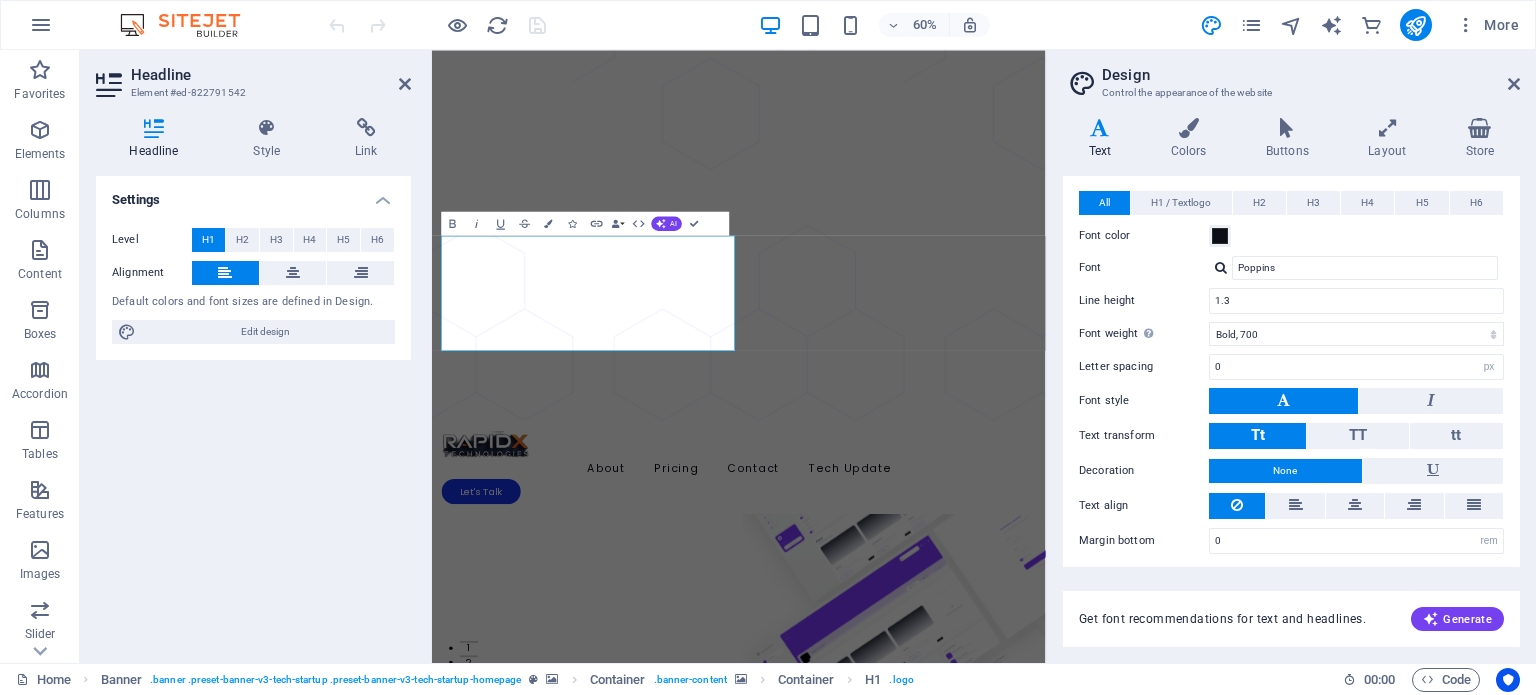 scroll, scrollTop: 0, scrollLeft: 0, axis: both 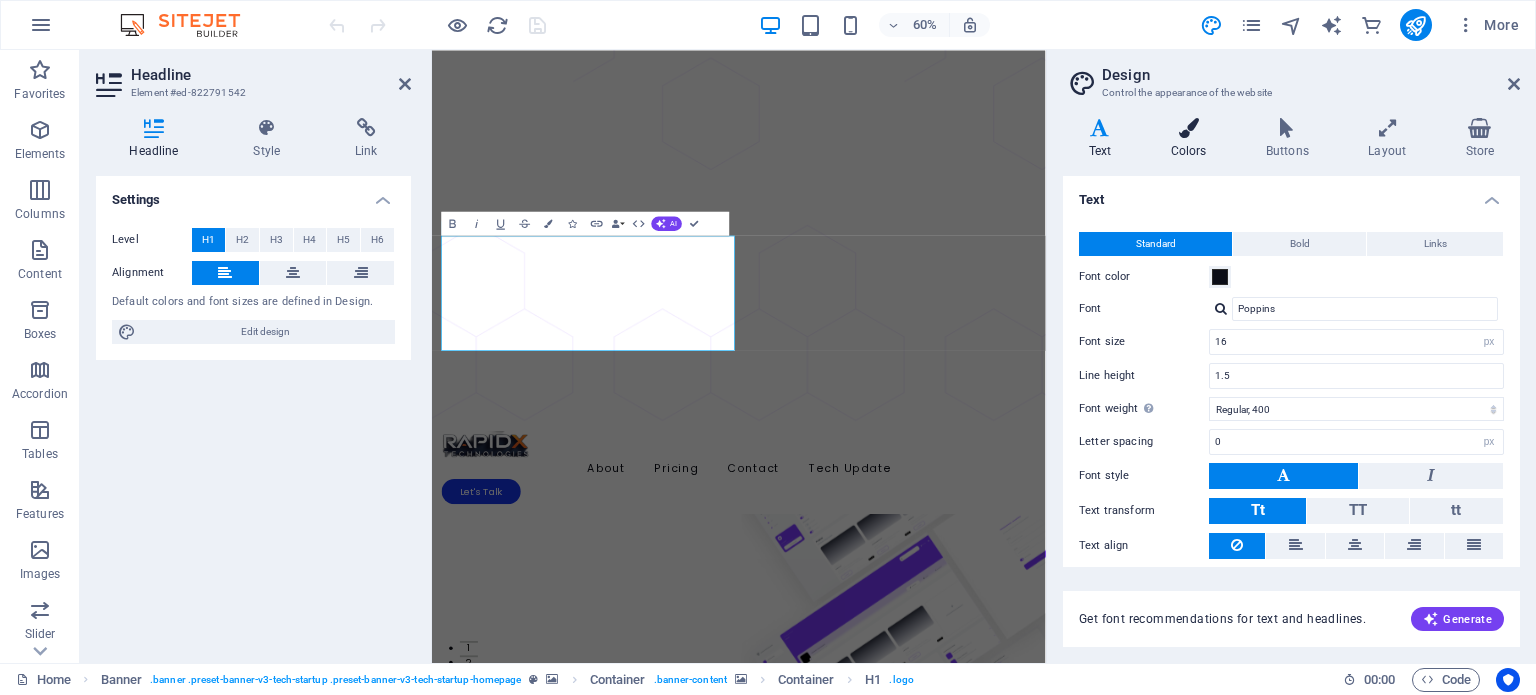 click on "Colors" at bounding box center [1192, 139] 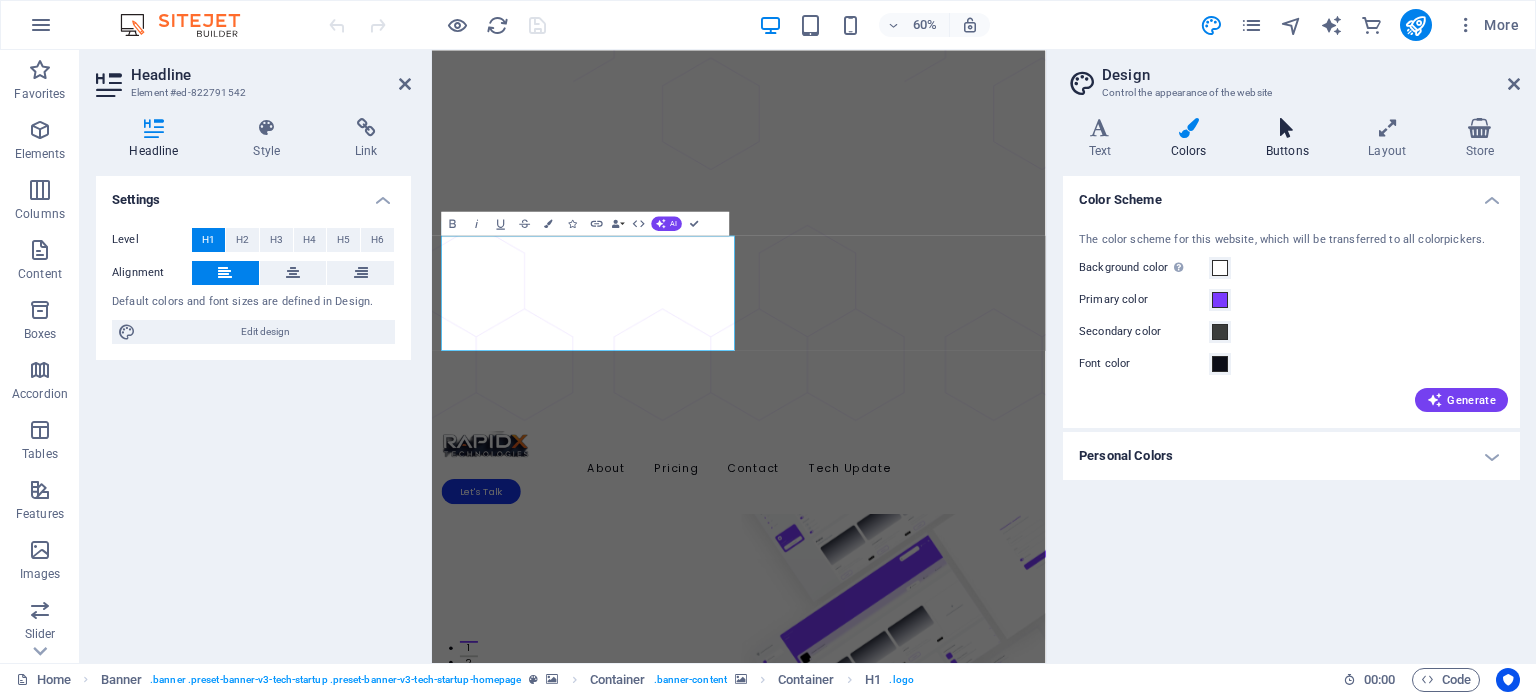 click on "Buttons" at bounding box center [1291, 139] 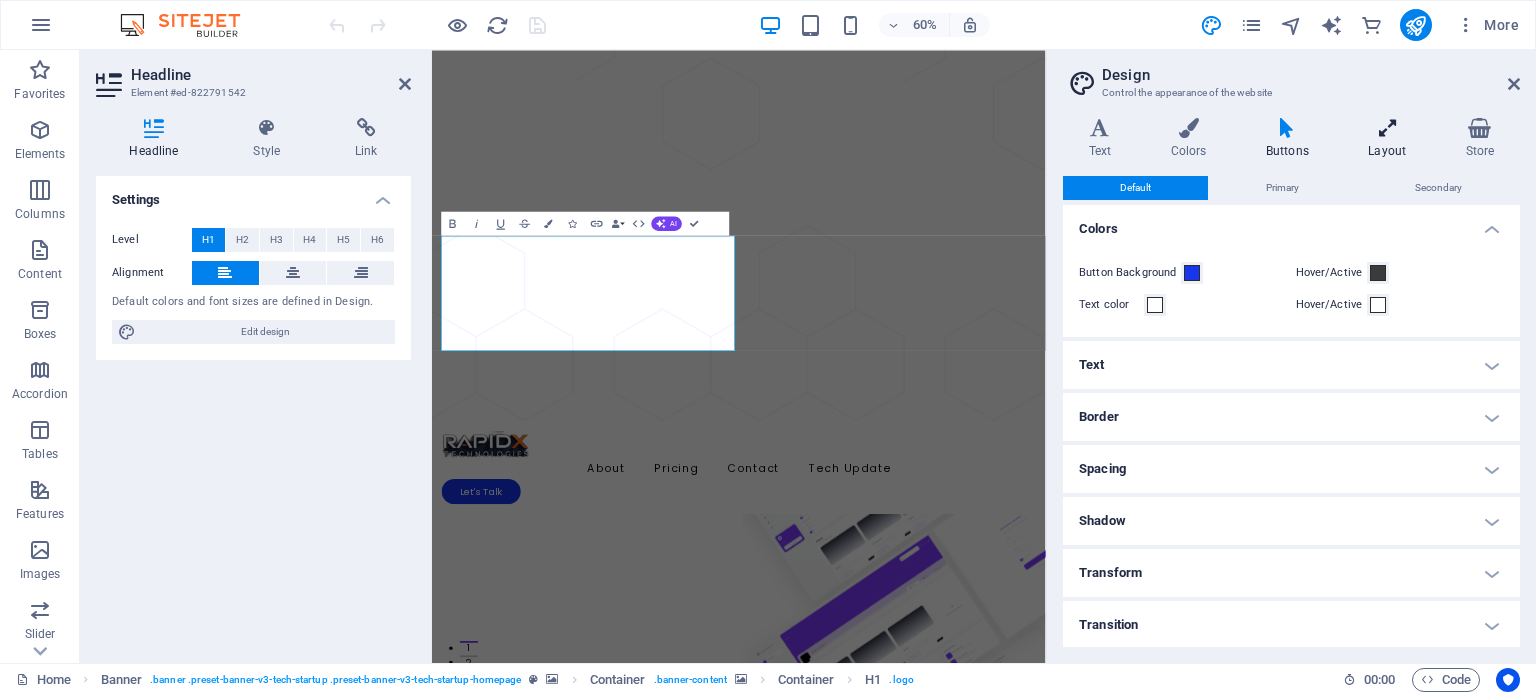 click on "Layout" at bounding box center (1391, 139) 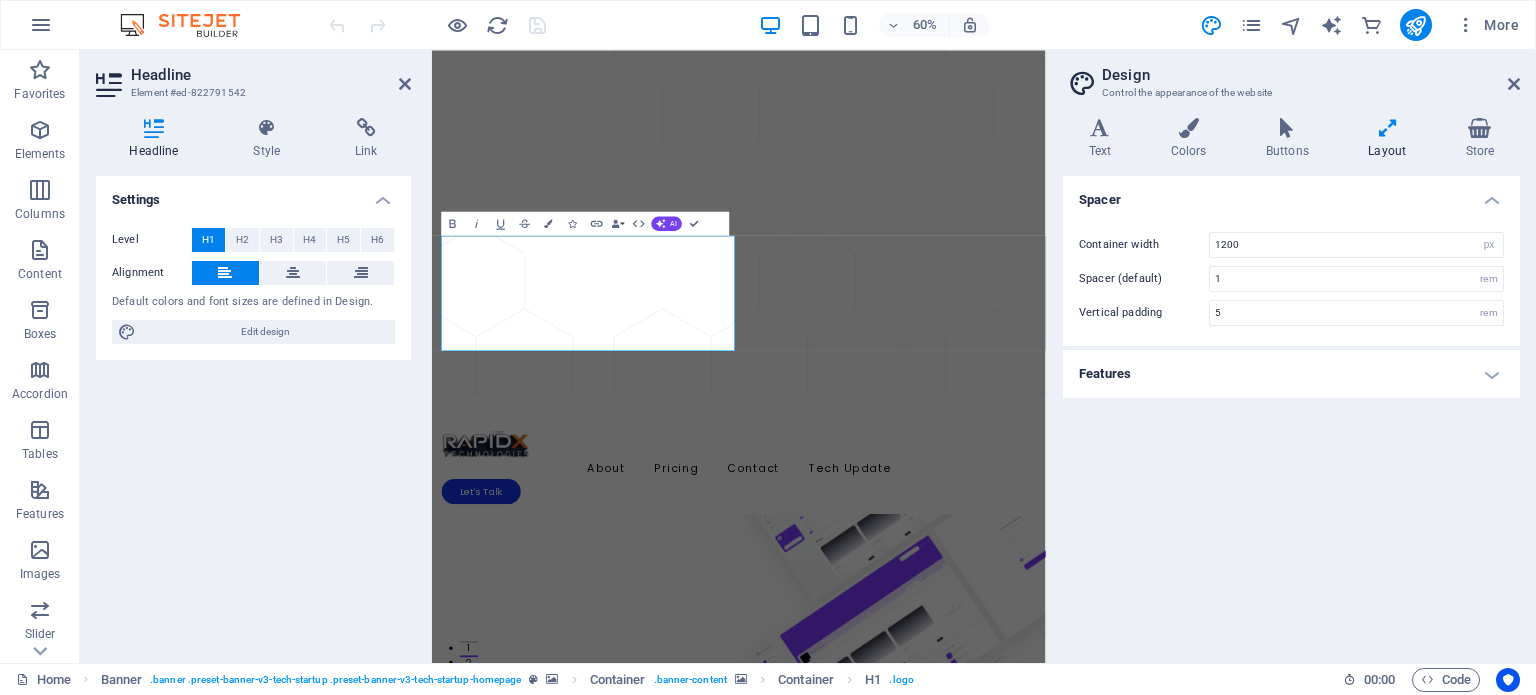 click on "Layout" at bounding box center [1391, 139] 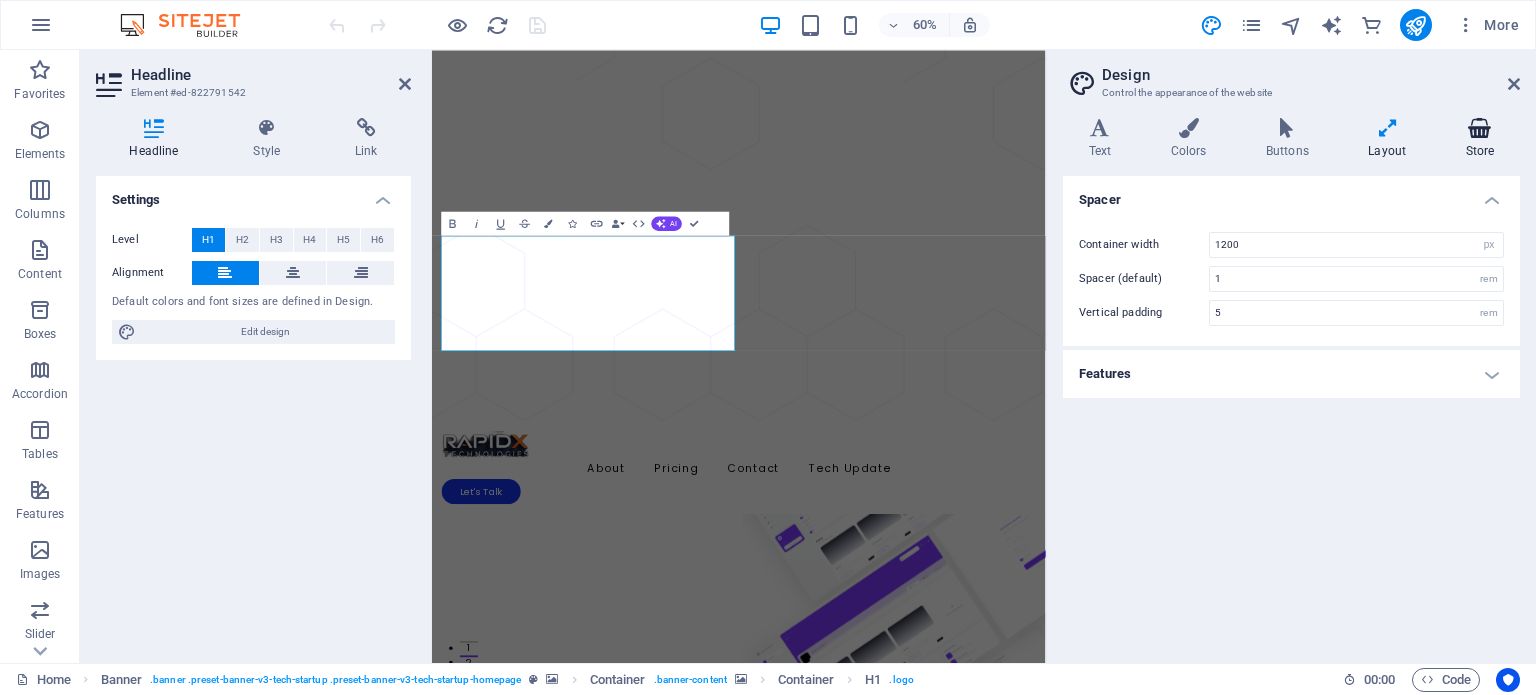 click at bounding box center [1480, 128] 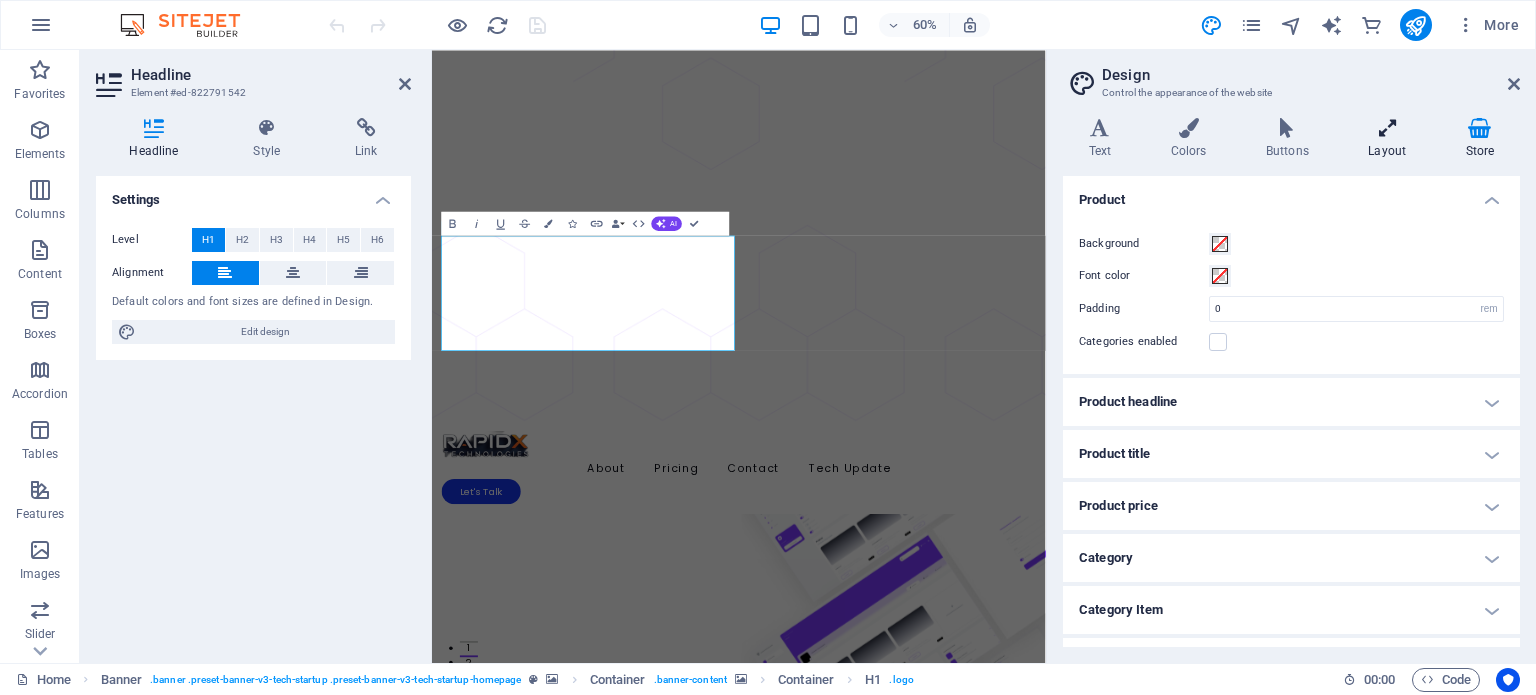 click on "Layout" at bounding box center (1391, 139) 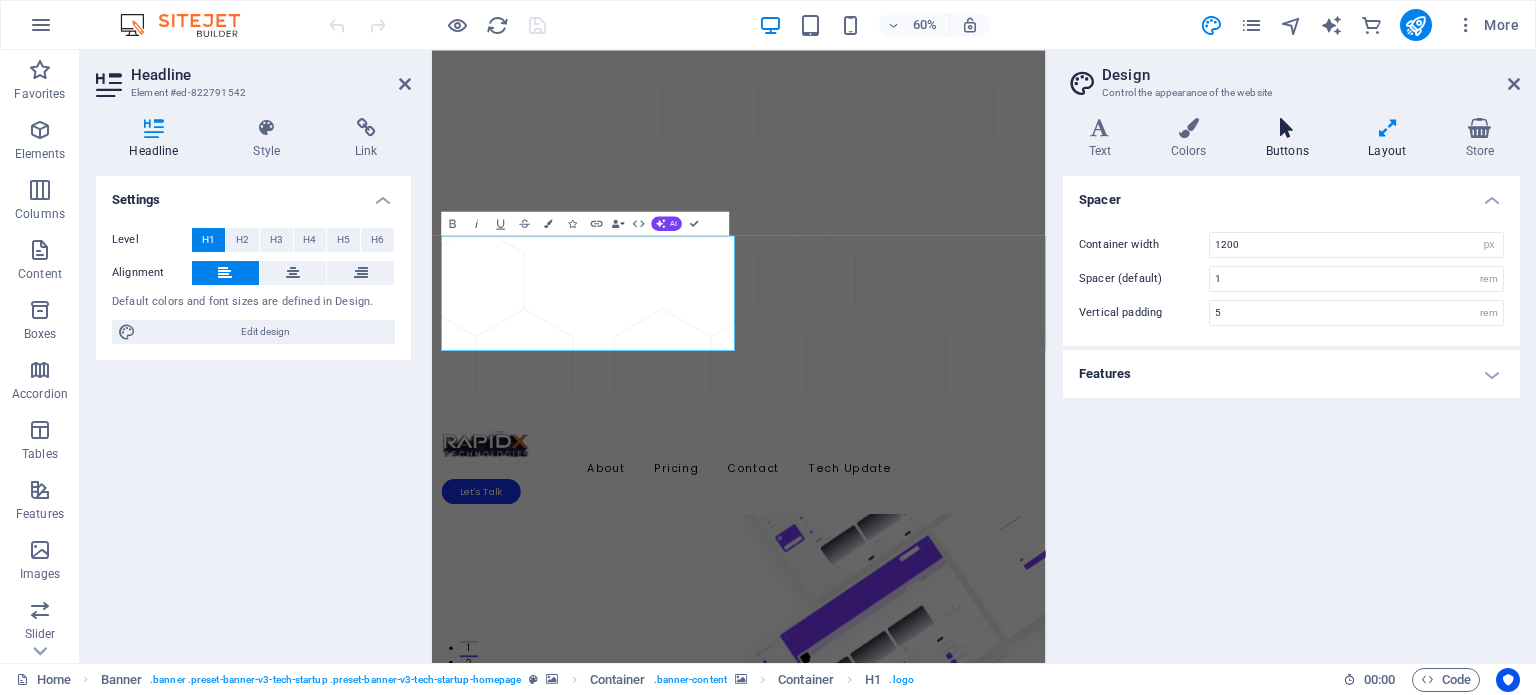 click at bounding box center (1287, 128) 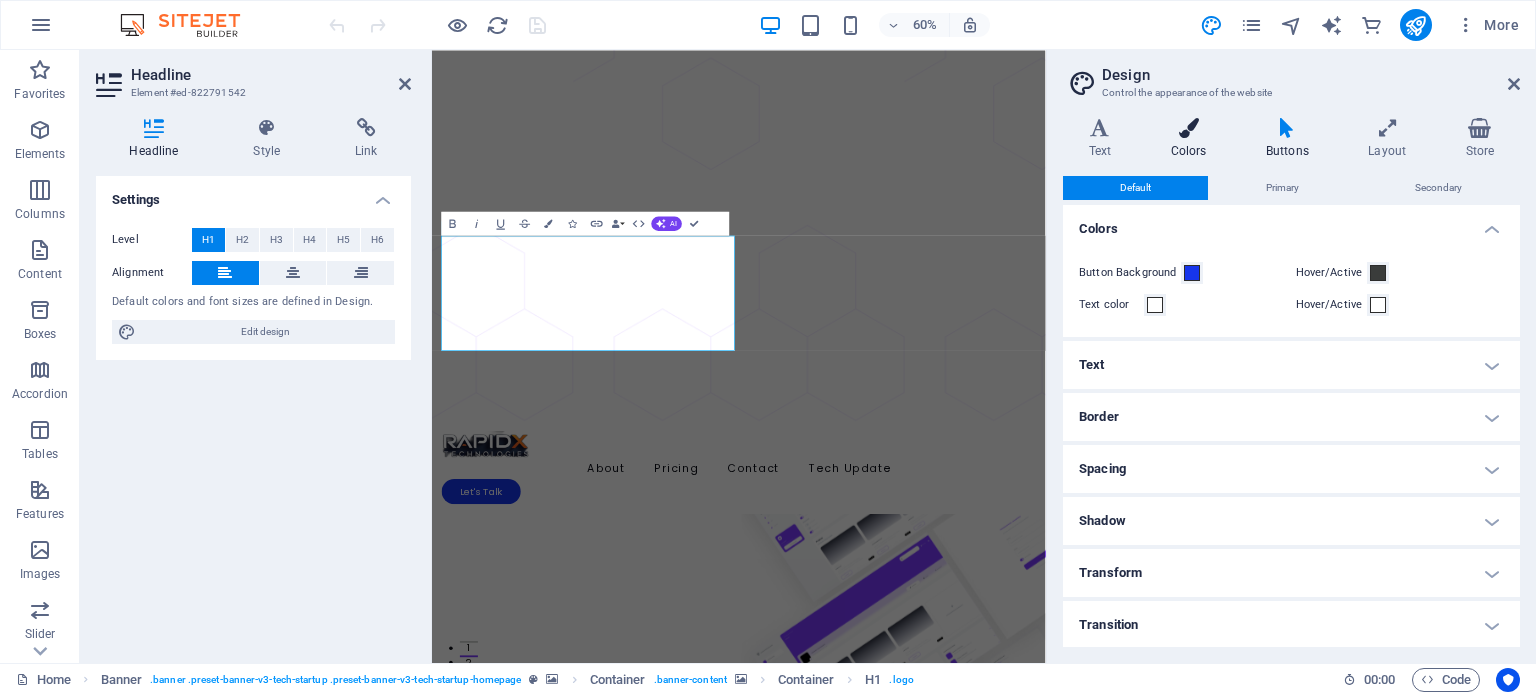 click on "Colors" at bounding box center (1192, 139) 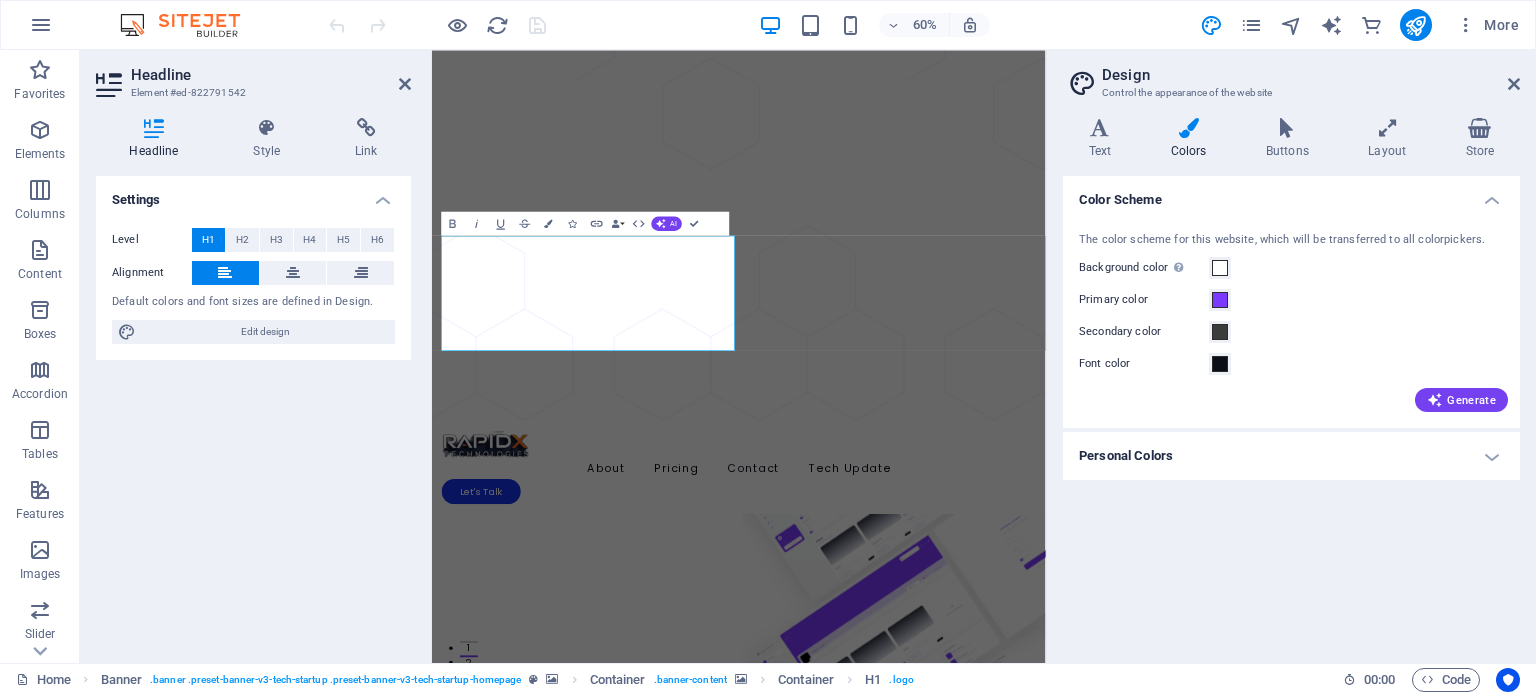 click on "Personal Colors" at bounding box center (1291, 456) 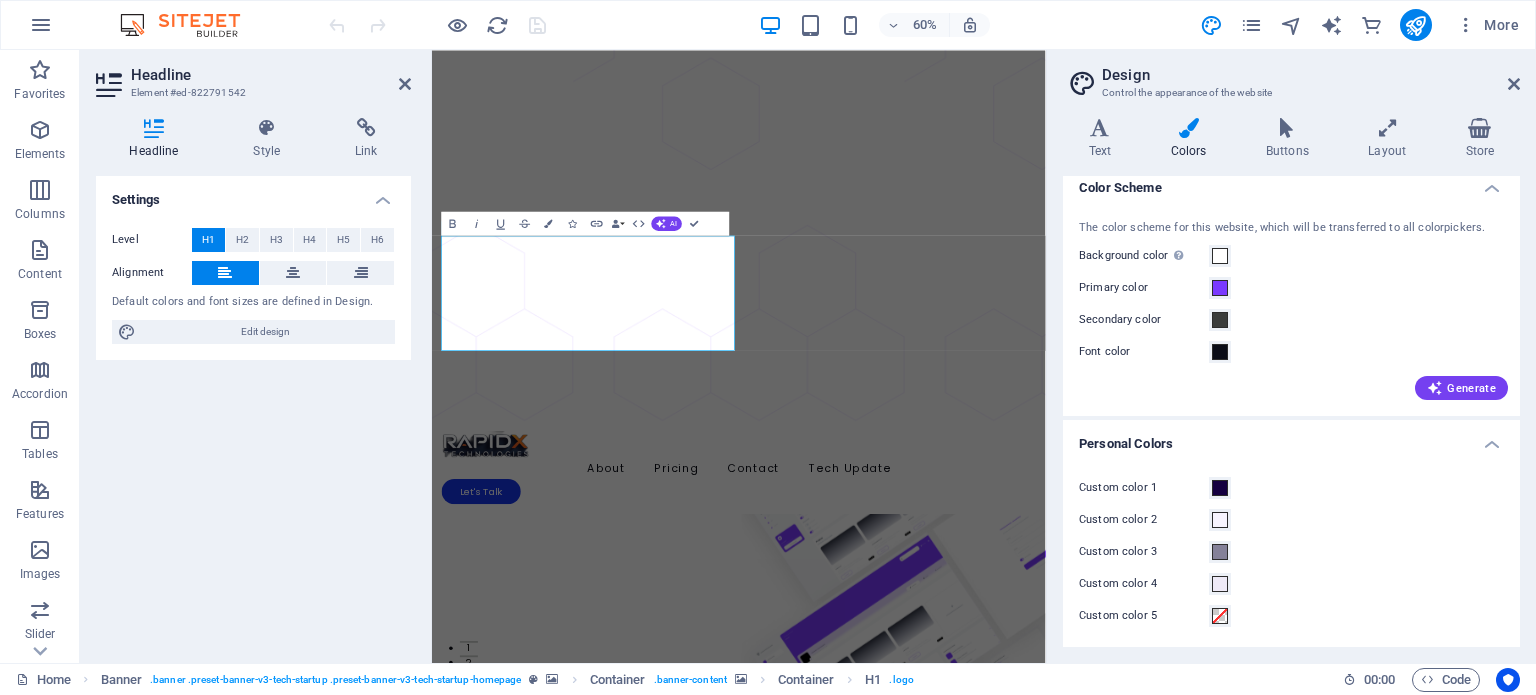 scroll, scrollTop: 0, scrollLeft: 0, axis: both 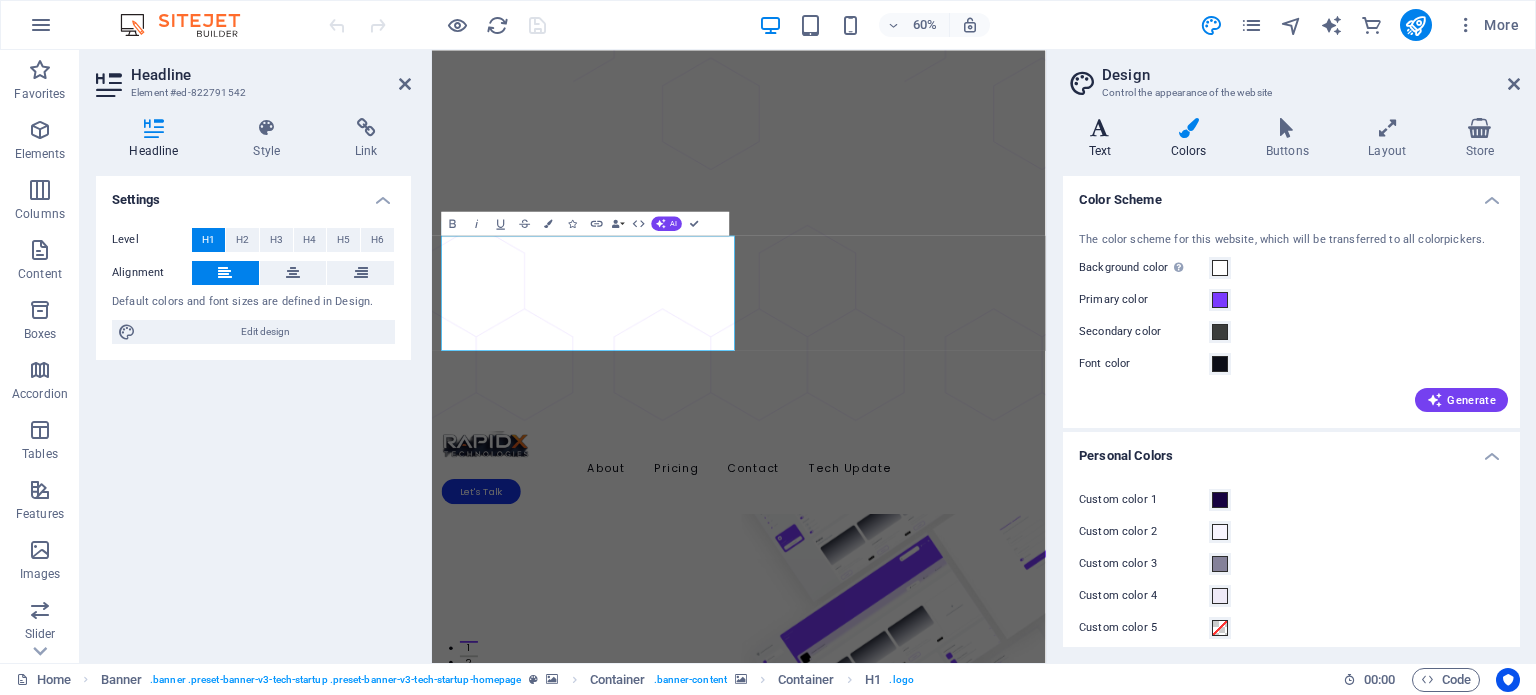 click on "Text" at bounding box center (1104, 139) 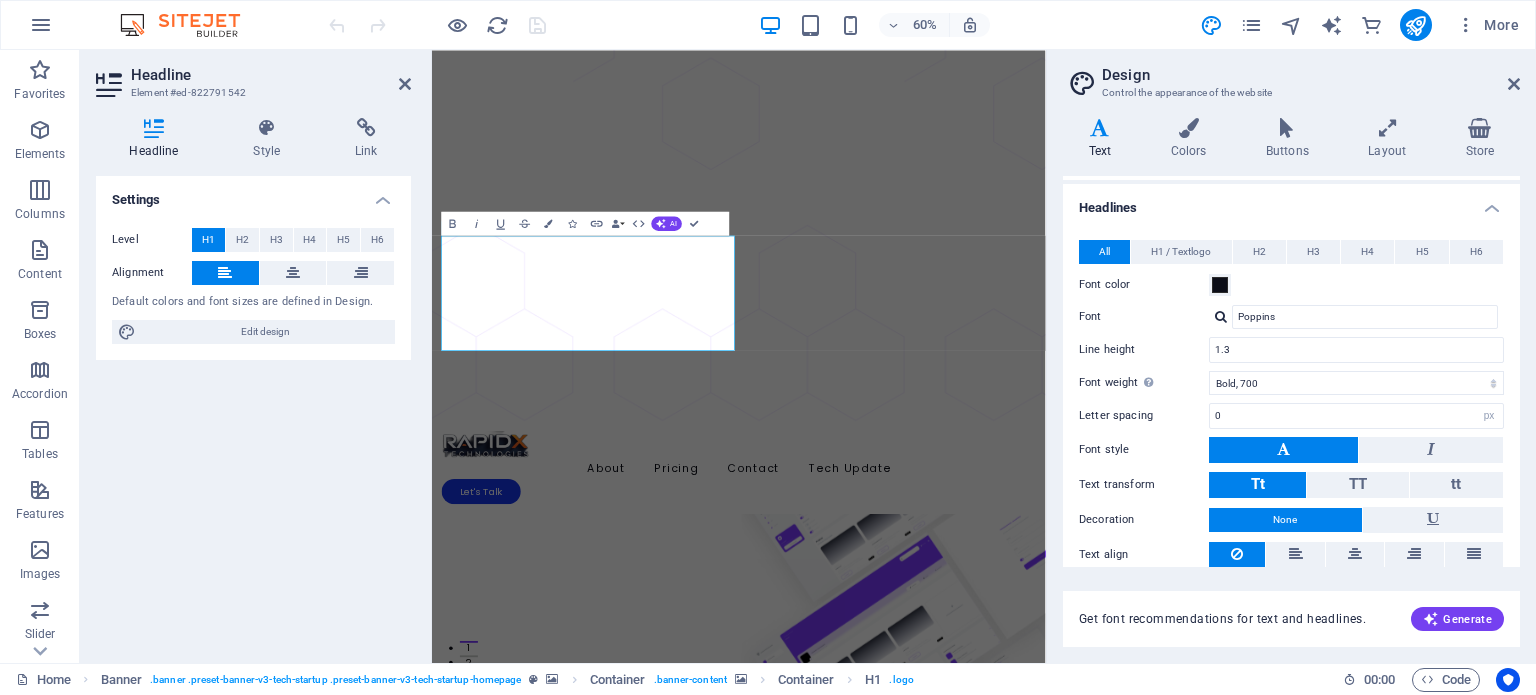 scroll, scrollTop: 449, scrollLeft: 0, axis: vertical 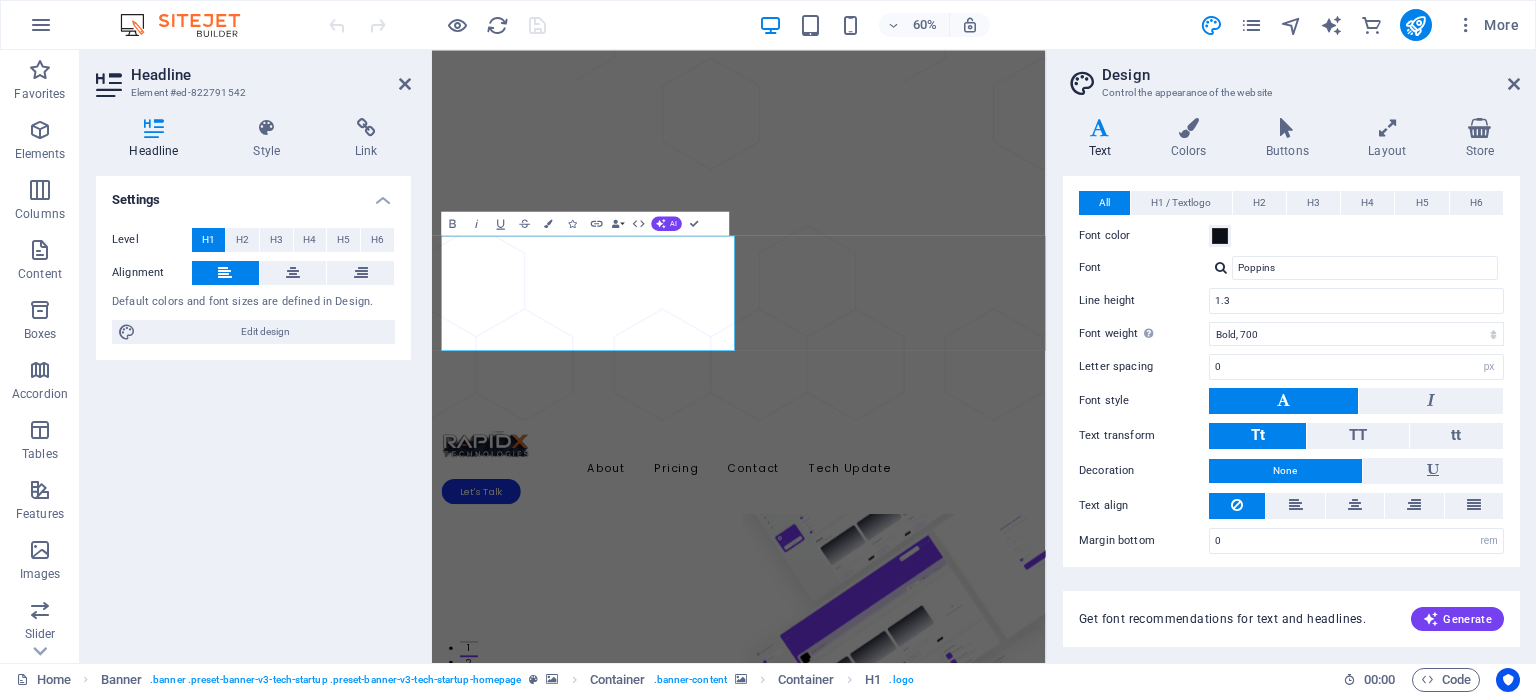 click on "Headline Style Link Settings Level H1 H2 H3 H4 H5 H6 Alignment Default colors and font sizes are defined in Design. Edit design Banner Element Layout How this element expands within the layout (Flexbox). Size 489 Default auto px % 1/1 1/2 1/3 1/4 1/5 1/6 1/7 1/8 1/9 1/10 Grow Shrink Order Container layout Visible Visible Opacity 100 % Overflow Spacing Margin Default auto px % rem vw vh Custom Custom auto px % rem vw vh auto px % rem vw vh auto px % rem vw vh auto px % rem vw vh Padding Default px rem % vh vw Custom Custom px rem % vh vw px rem % vh vw px rem % vh vw px rem % vh vw Border Style              - Width 1 auto px rem % vh vw Custom Custom 1 auto px rem % vh vw 1 auto px rem % vh vw 1 auto px rem % vh vw 1 auto px rem % vh vw  - Color Round corners Default px rem % vh vw Custom Custom px rem % vh vw px rem % vh vw px rem % vh vw px rem % vh vw Shadow Default None Outside Inside Color X offset 0 px rem vh vw Y offset 0 px rem vh vw Blur 0 px rem % vh vw Spread 0 px rem vh vw Text Shadow 0 0" at bounding box center (253, 382) 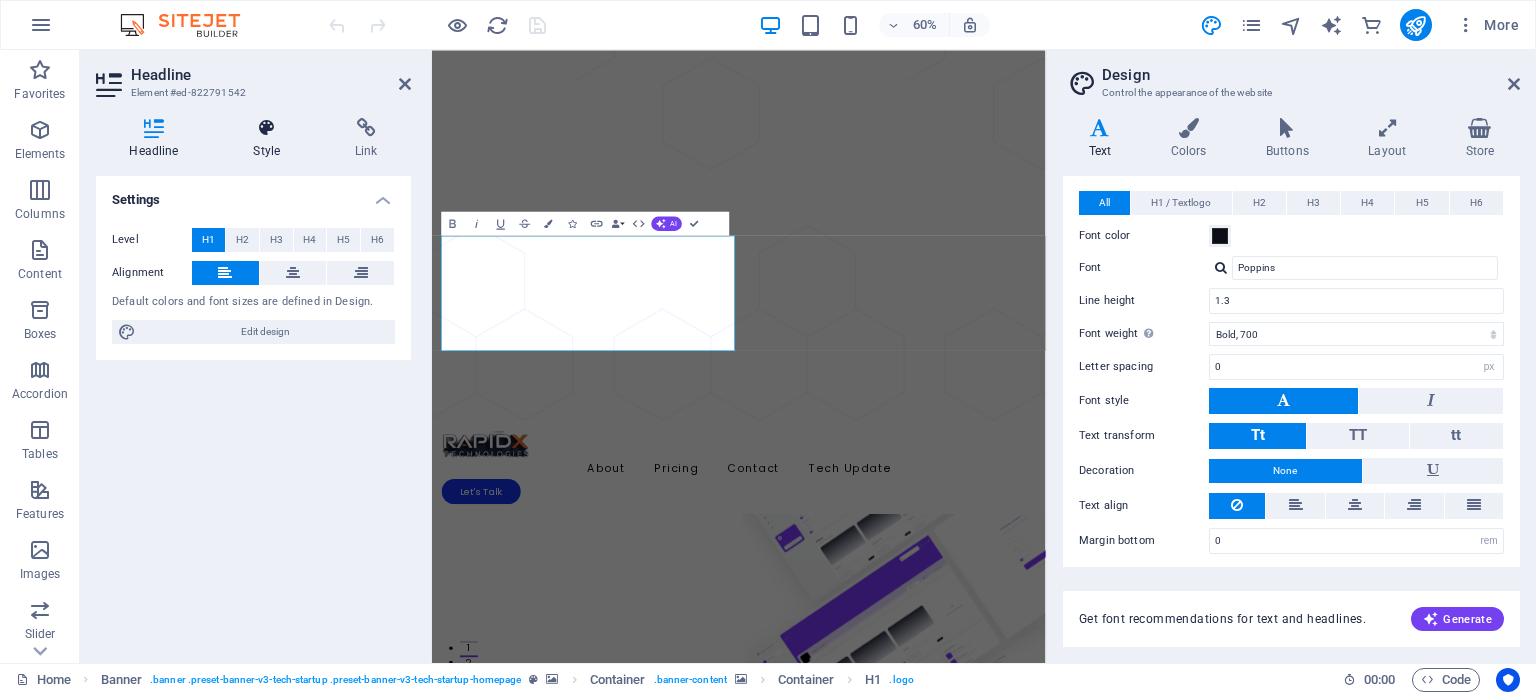 click on "Style" at bounding box center (271, 139) 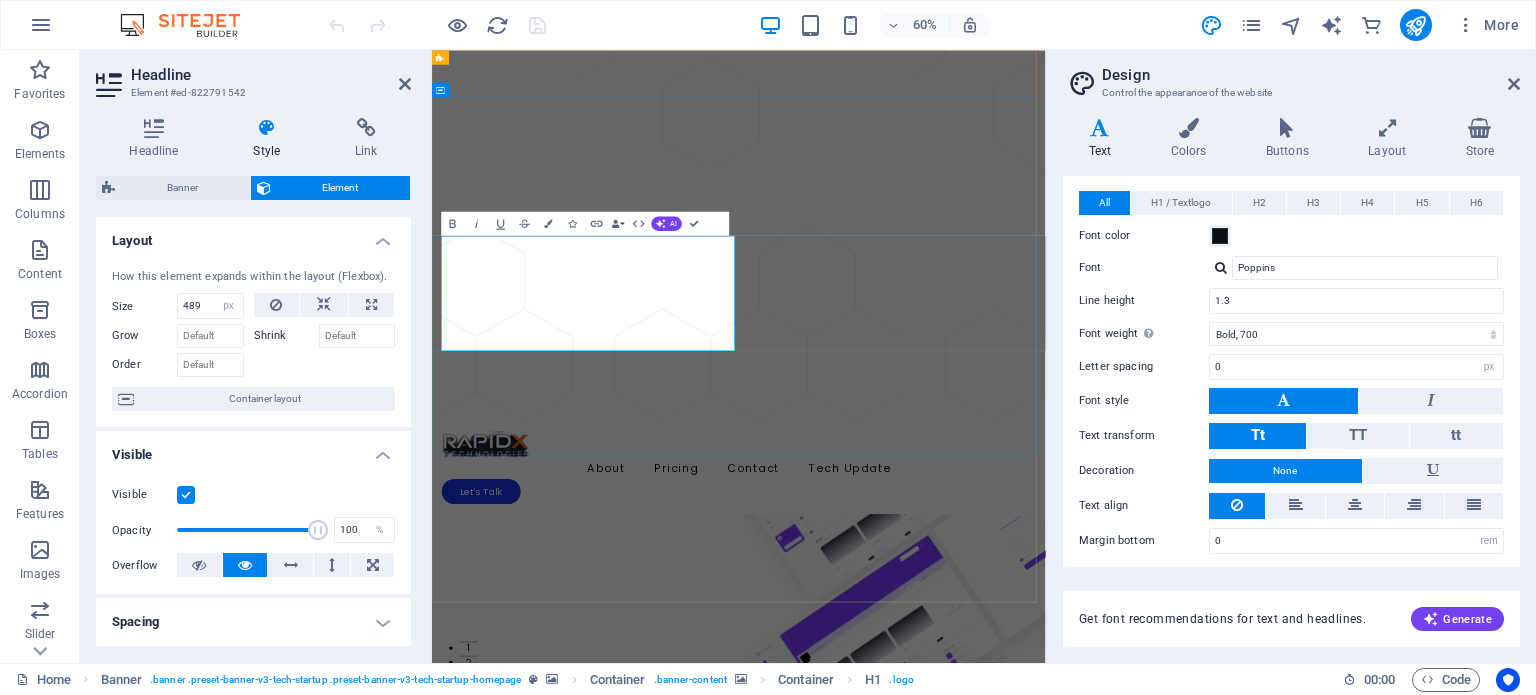 click on "business grow super fast" at bounding box center [865, 1468] 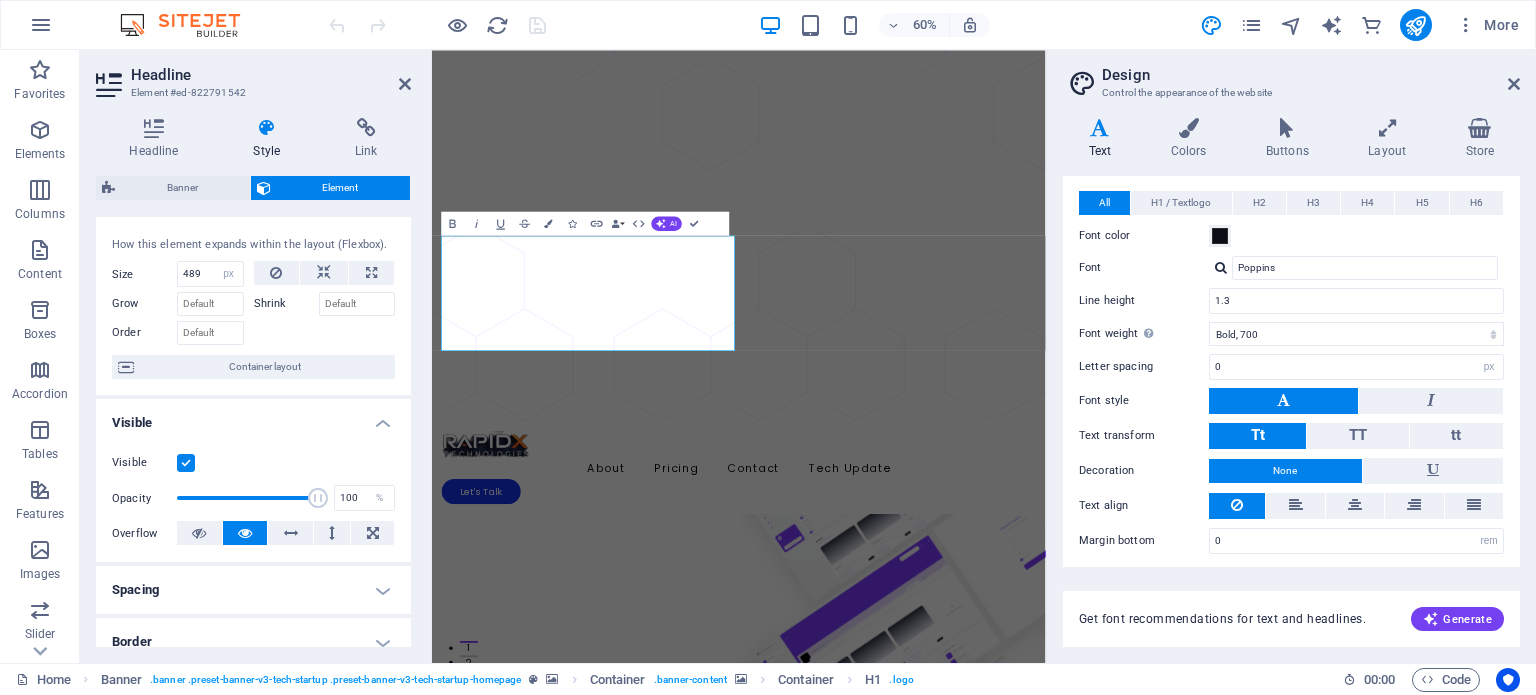 scroll, scrollTop: 0, scrollLeft: 0, axis: both 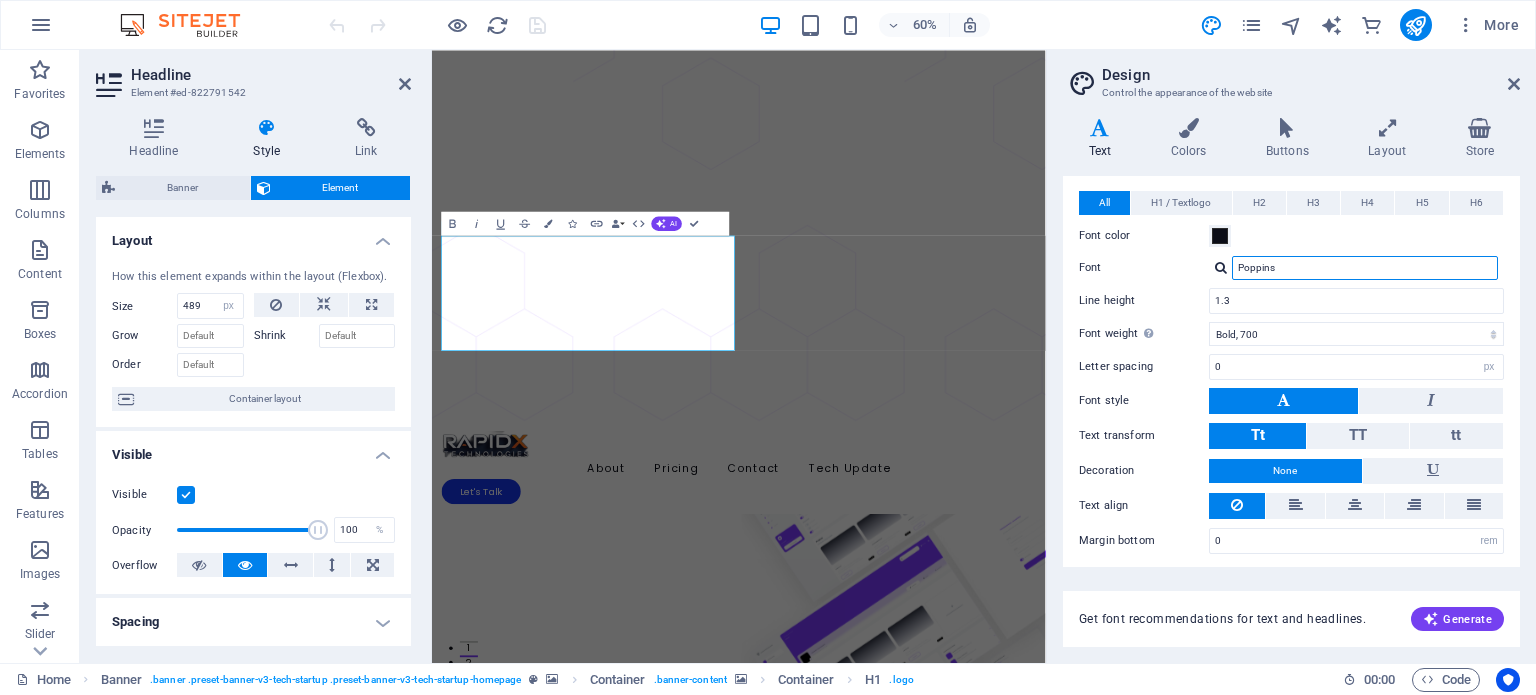 click on "Poppins" at bounding box center [1365, 268] 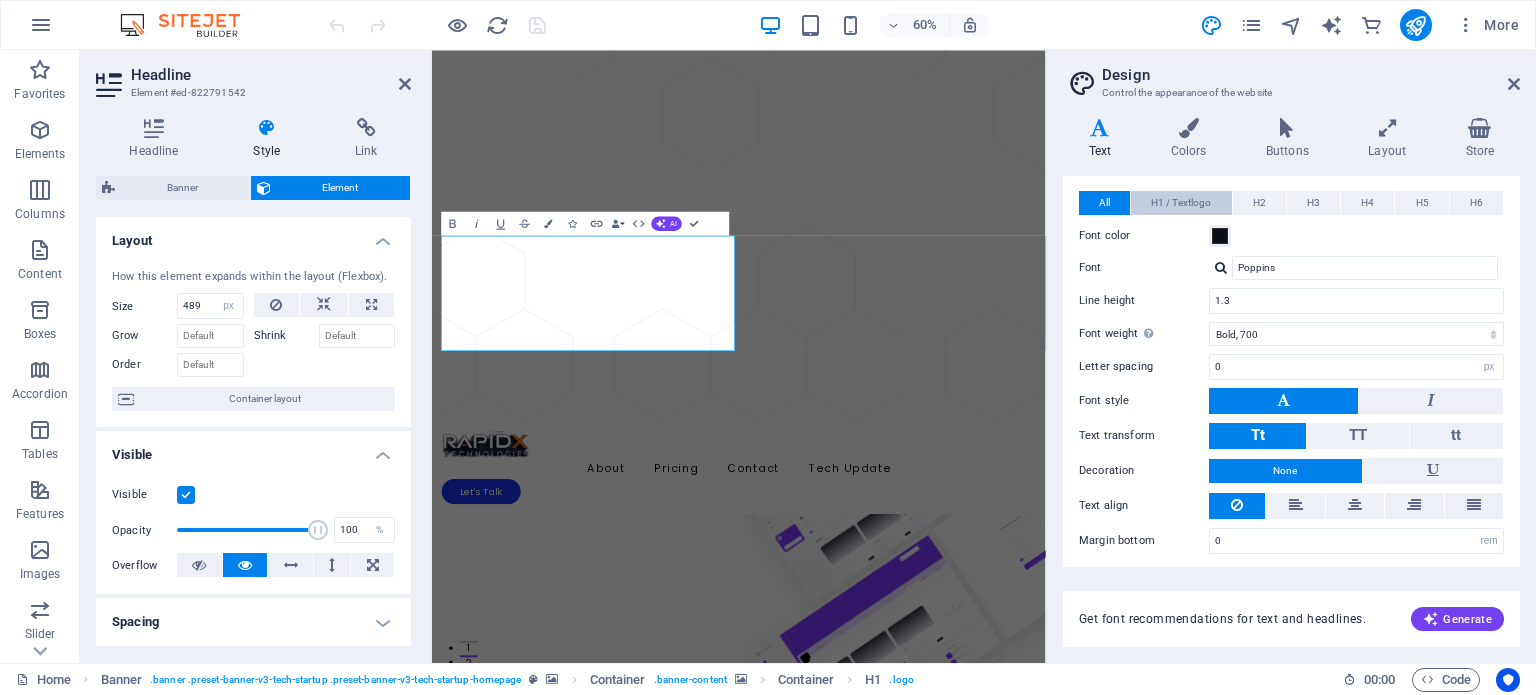 click on "H1 / Textlogo" at bounding box center [1181, 203] 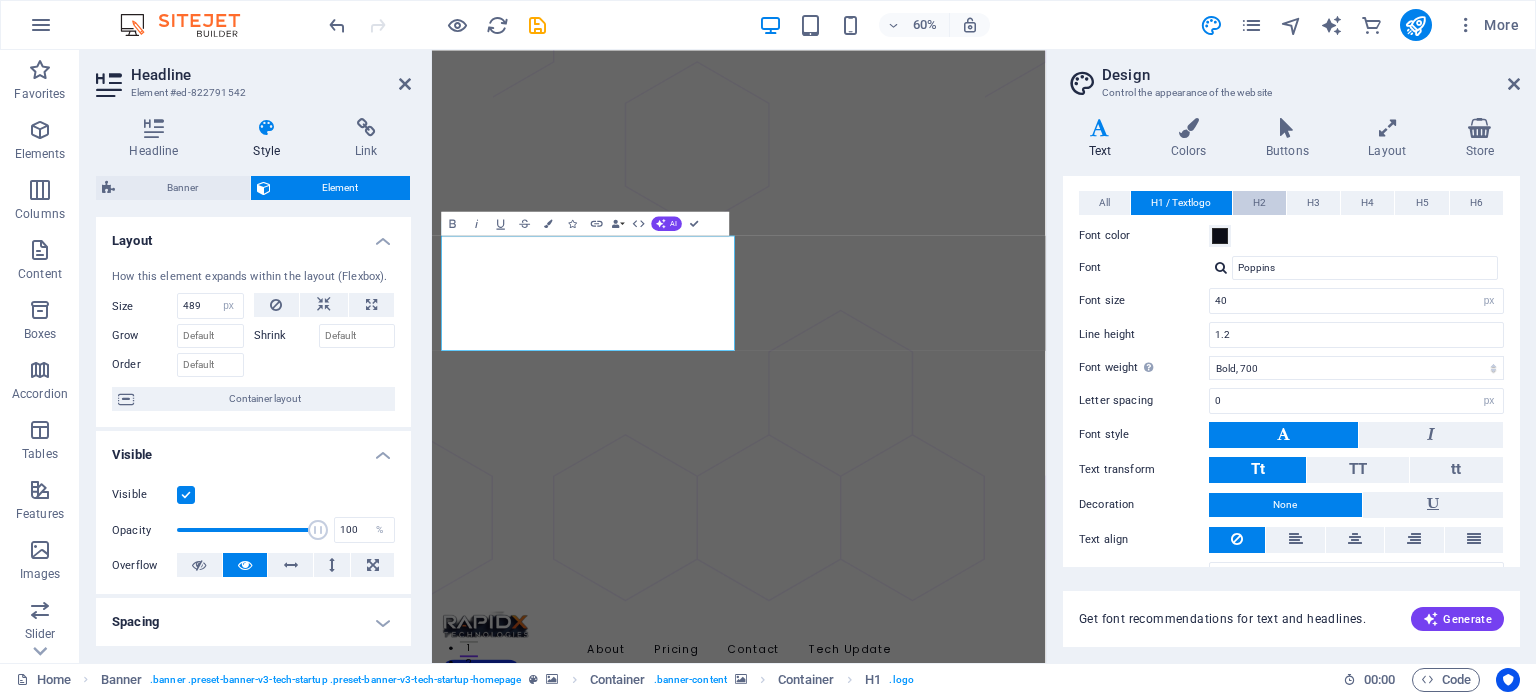 click on "H2" at bounding box center (1259, 203) 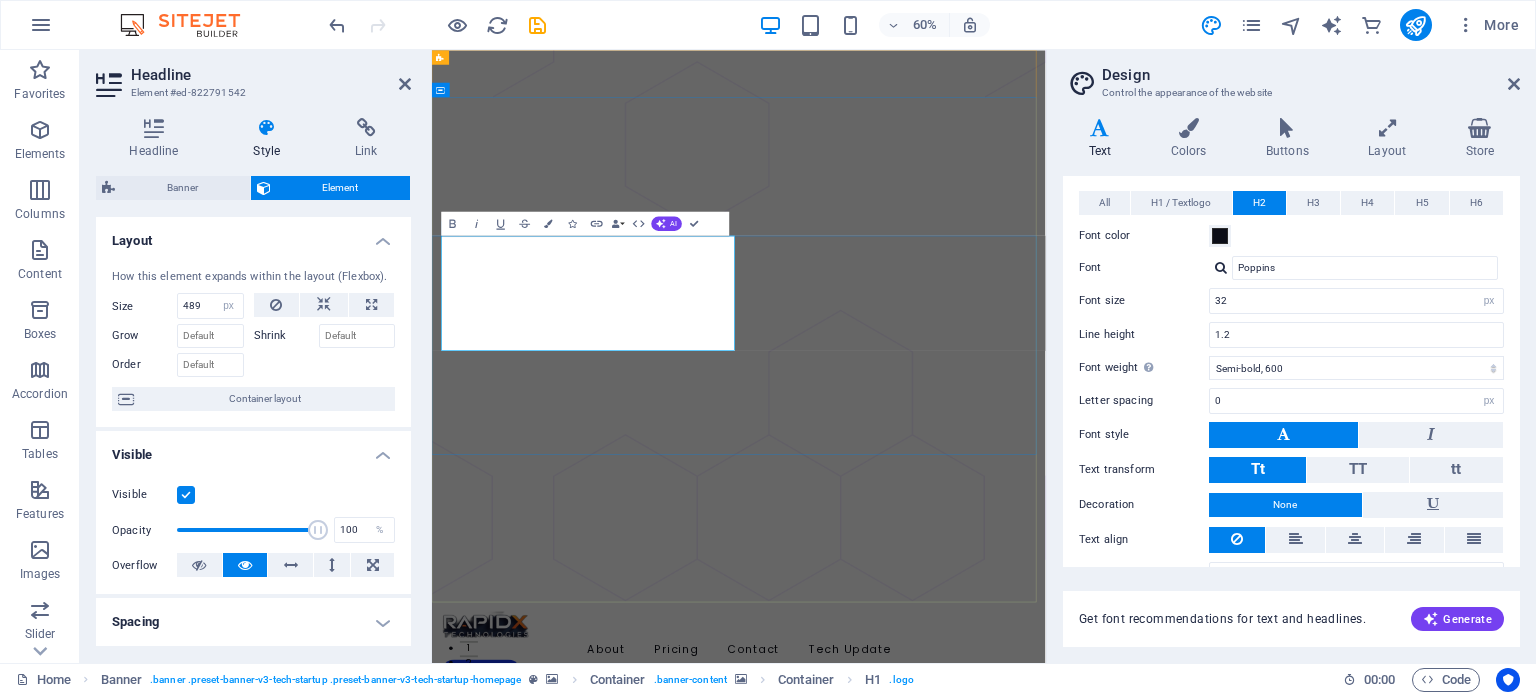 click on "business grow super fast" at bounding box center [865, 2070] 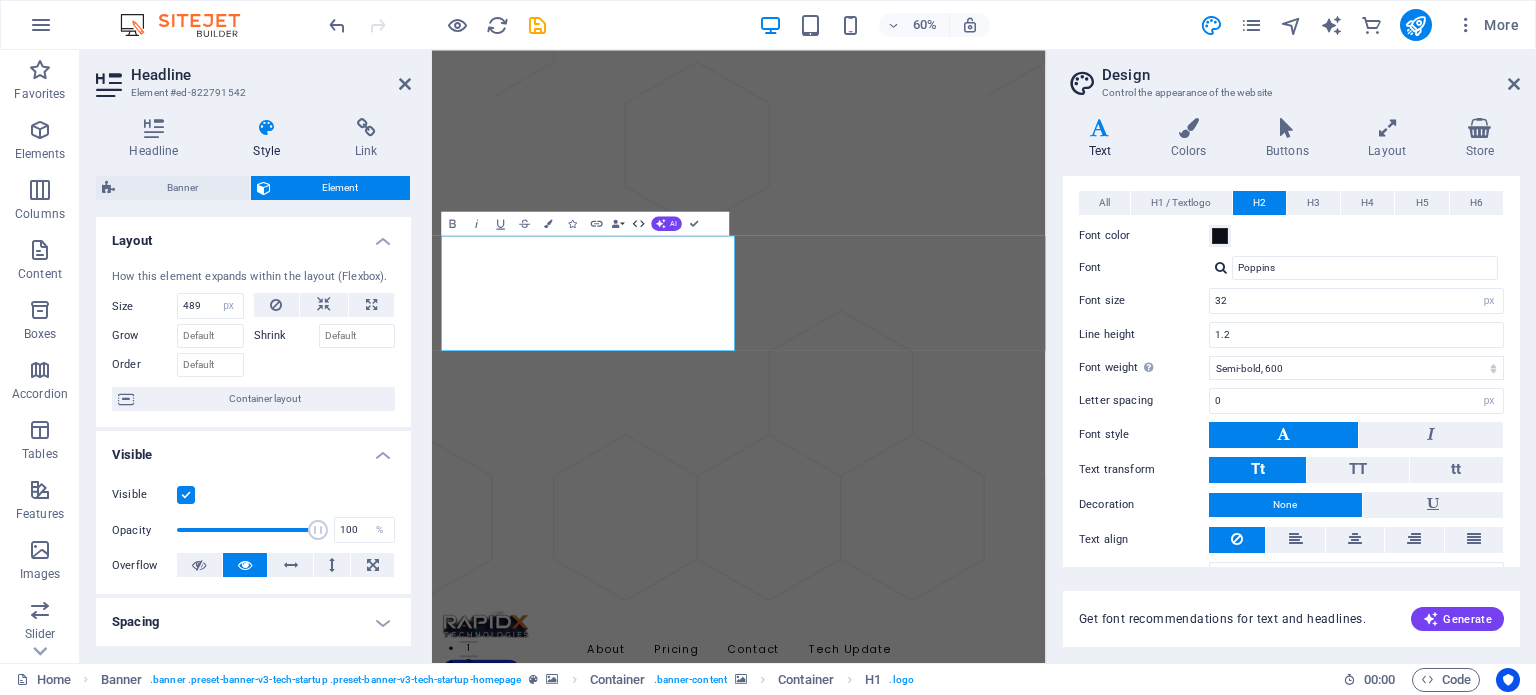 click 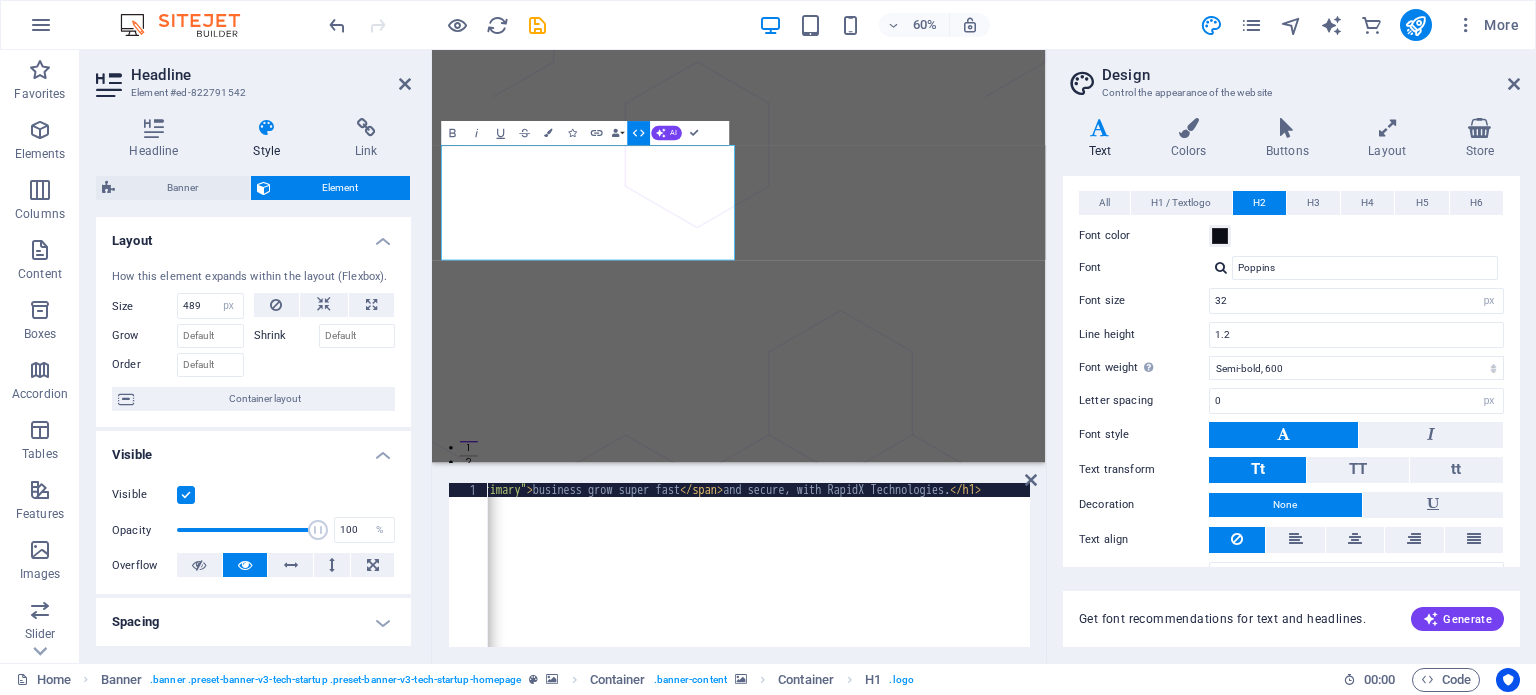 scroll, scrollTop: 0, scrollLeft: 0, axis: both 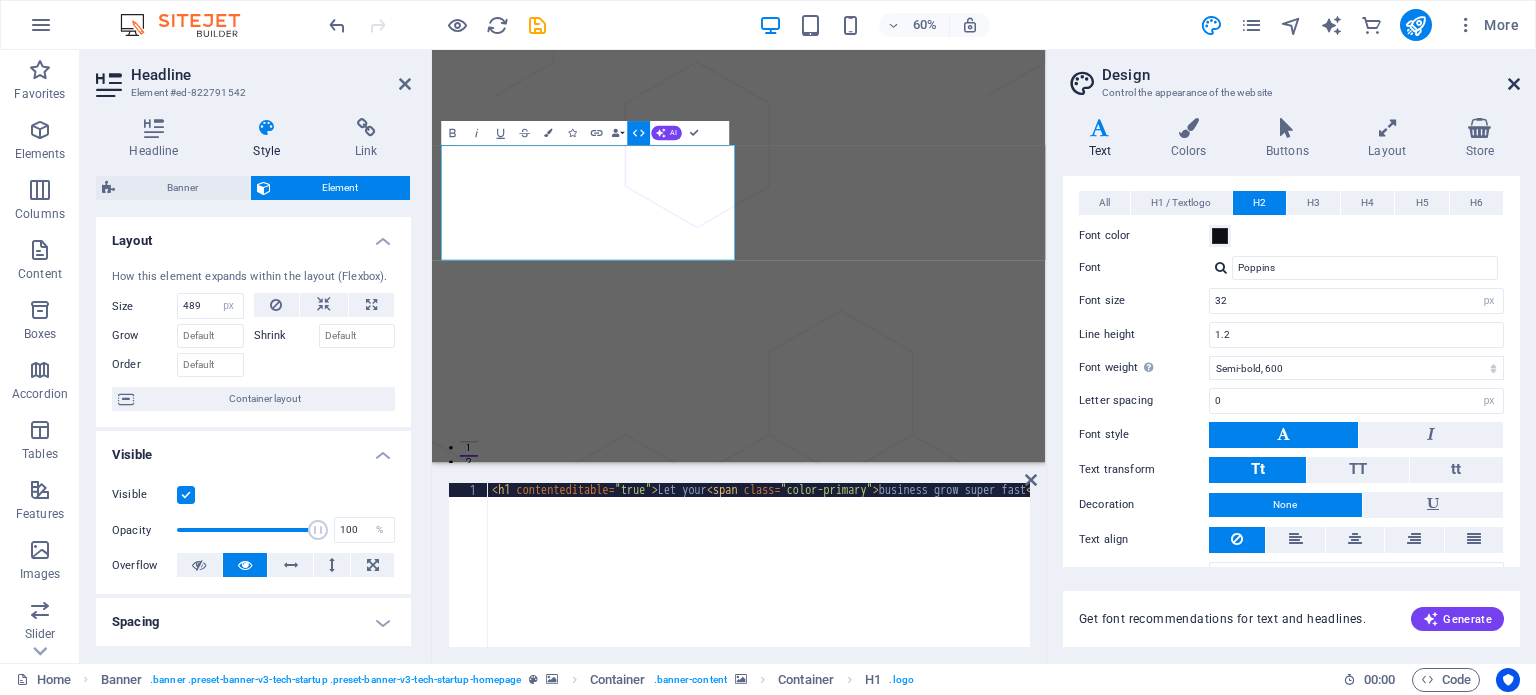 click at bounding box center (1514, 84) 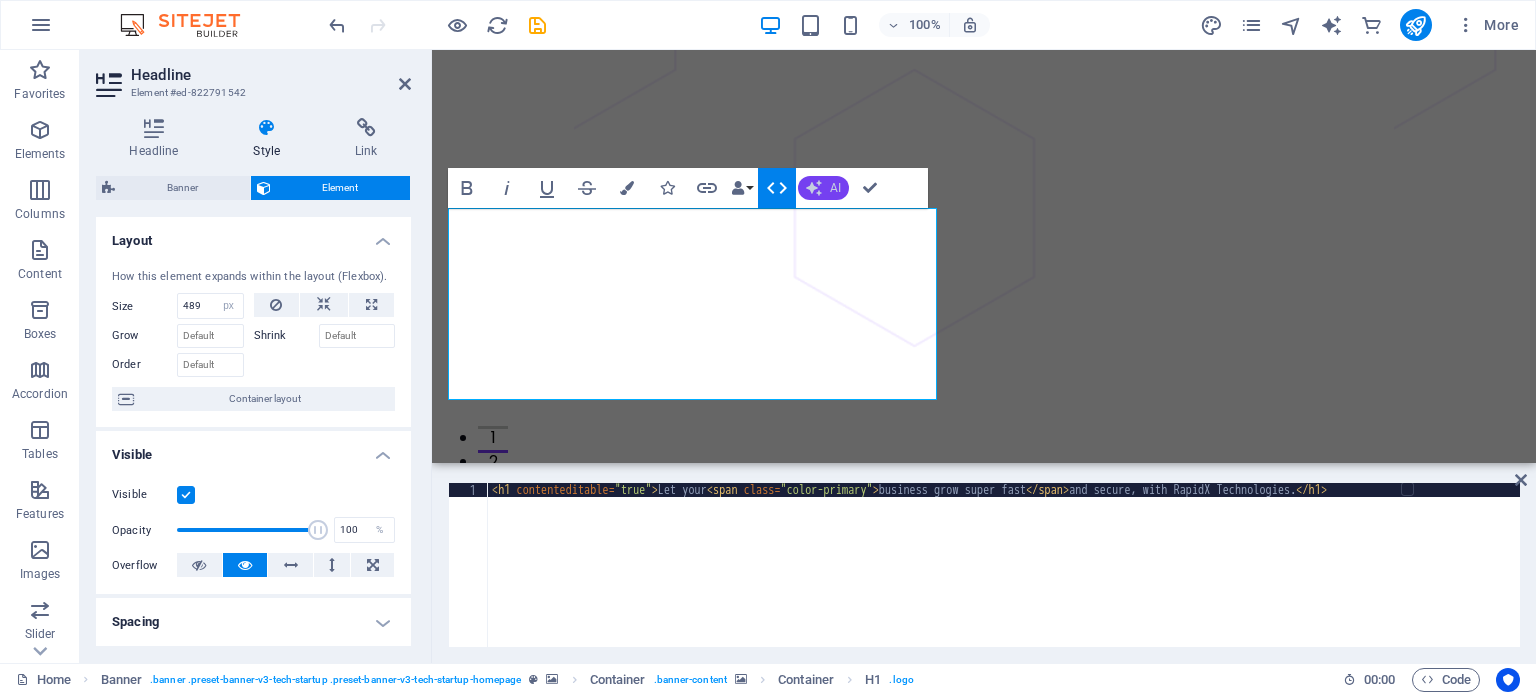 click on "AI" at bounding box center [823, 188] 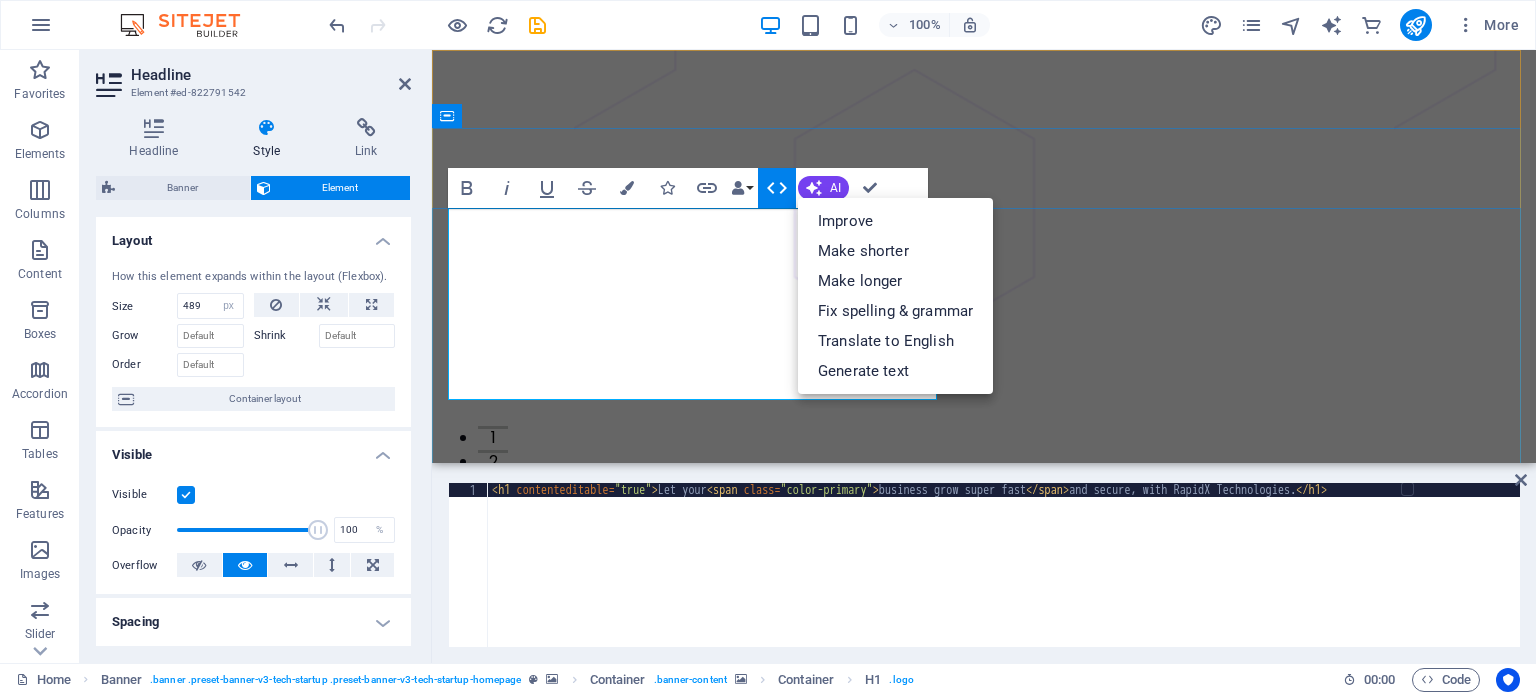 click on "Let your  business grow super fast  and secure, with RapidX Technologies." at bounding box center [984, 2094] 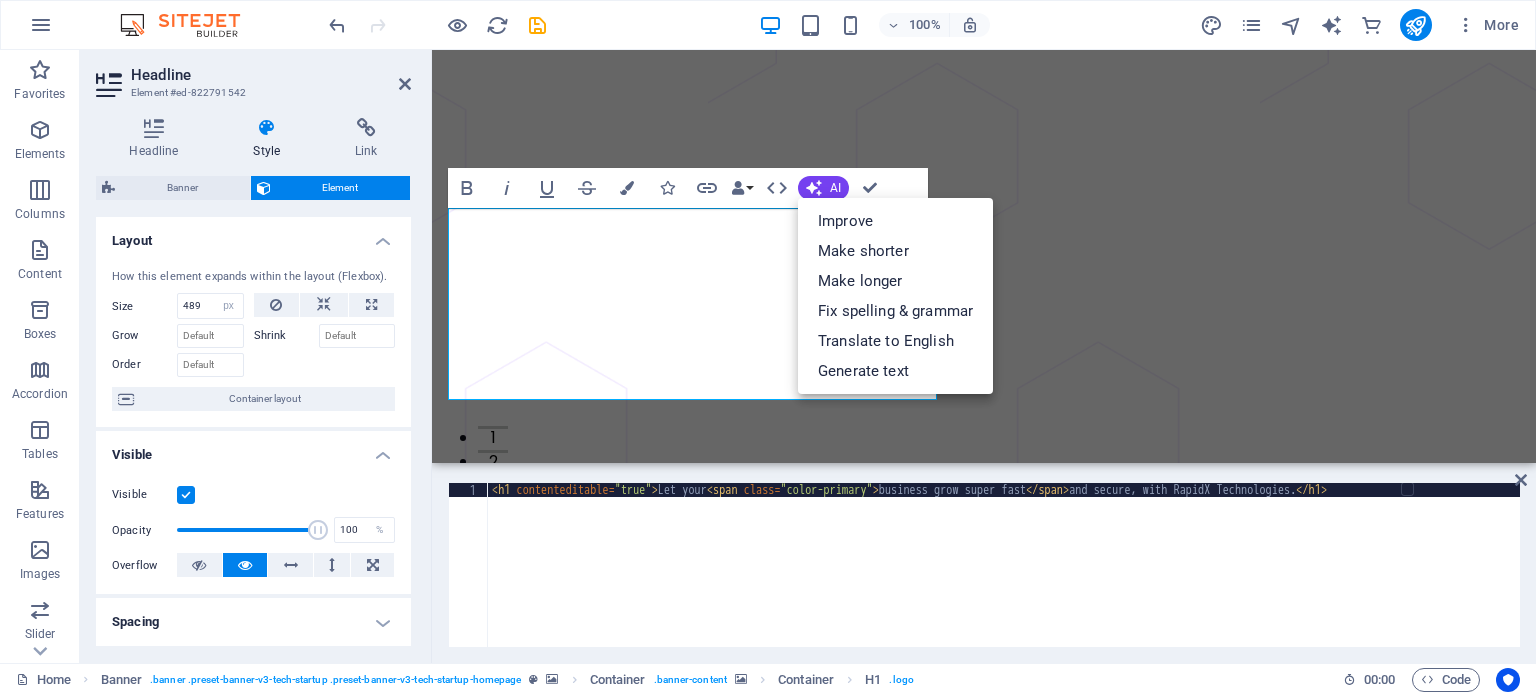 click at bounding box center [984, 1093] 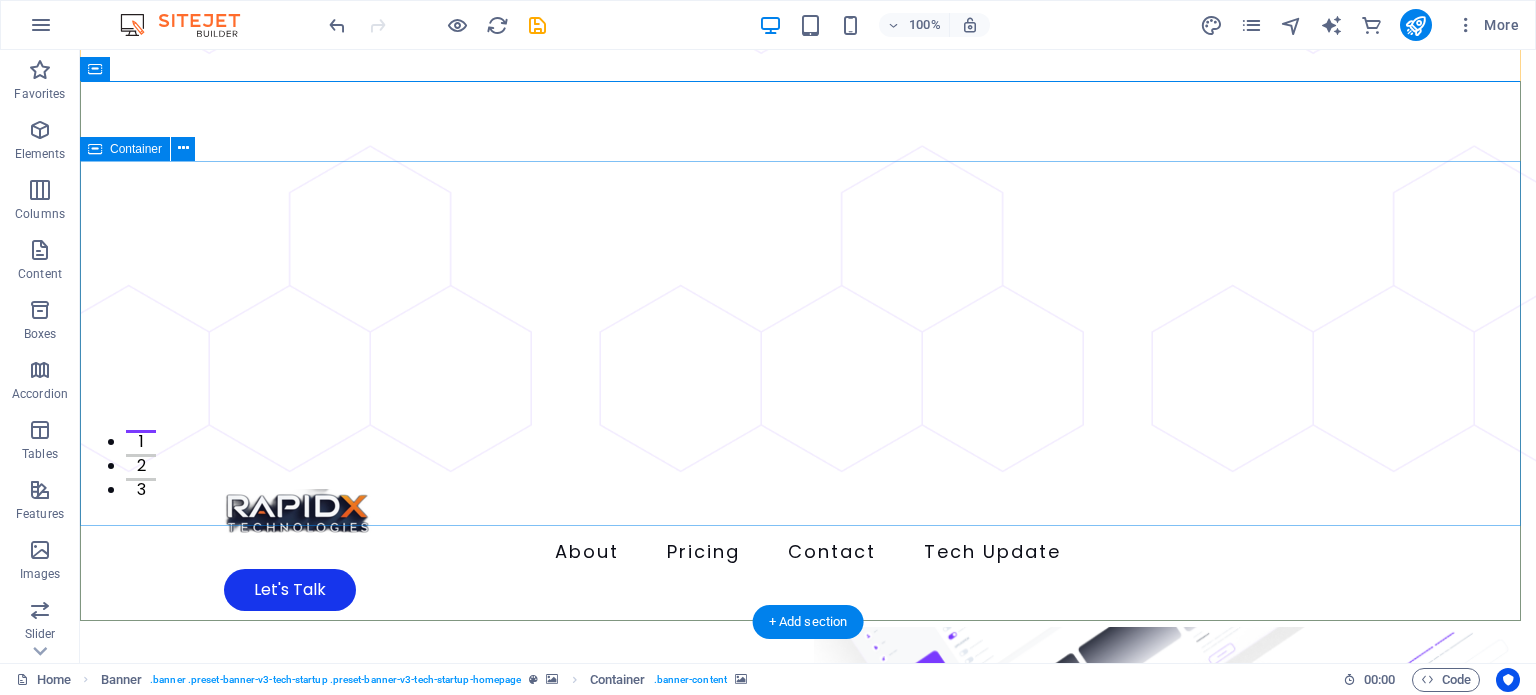 scroll, scrollTop: 200, scrollLeft: 0, axis: vertical 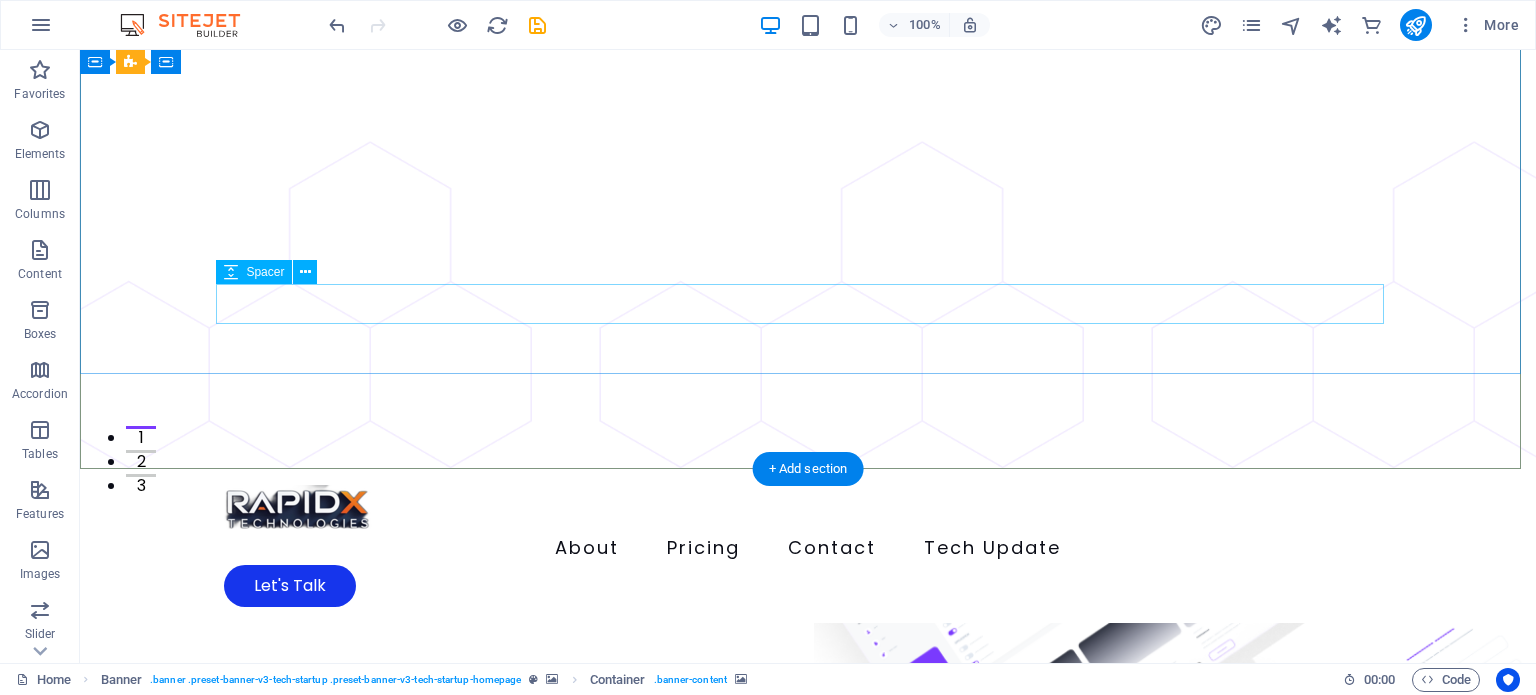 click at bounding box center [808, 1396] 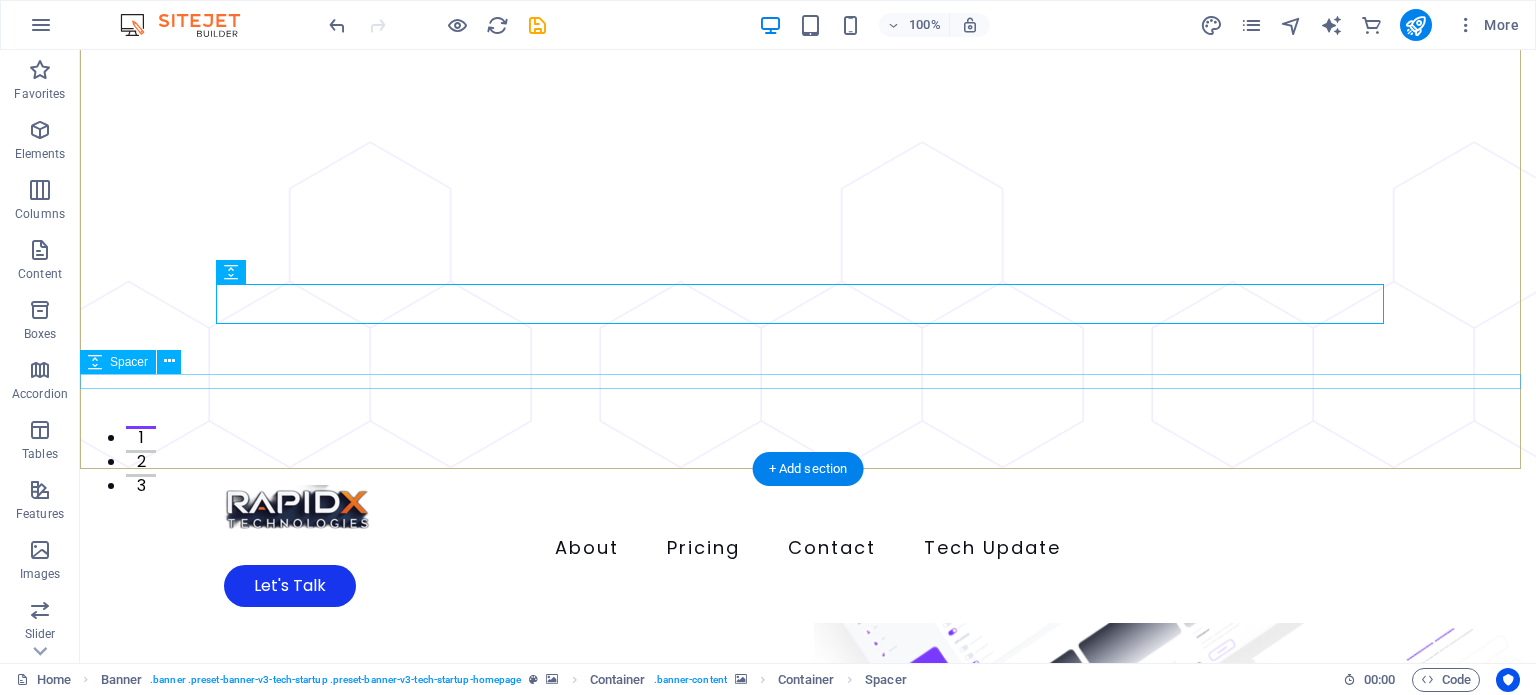 click at bounding box center [808, 1473] 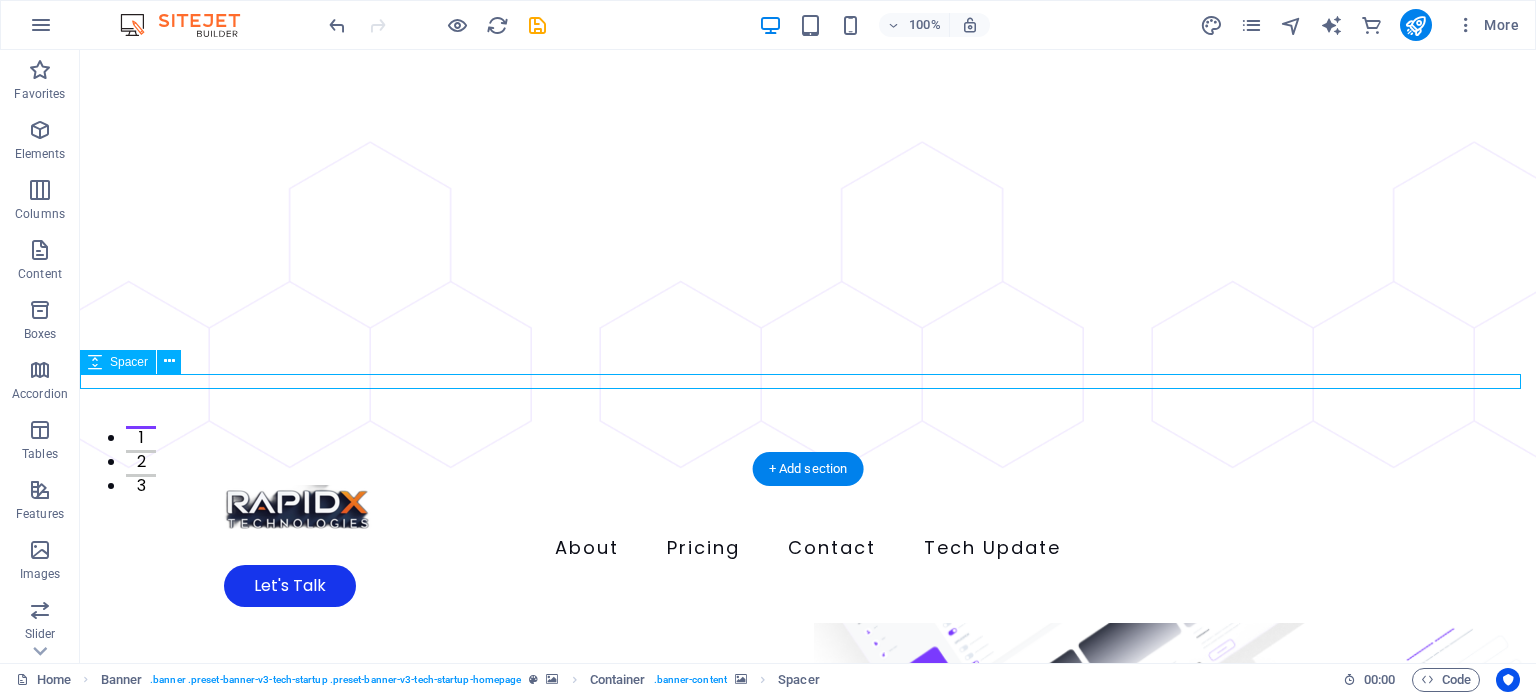 click at bounding box center [808, 893] 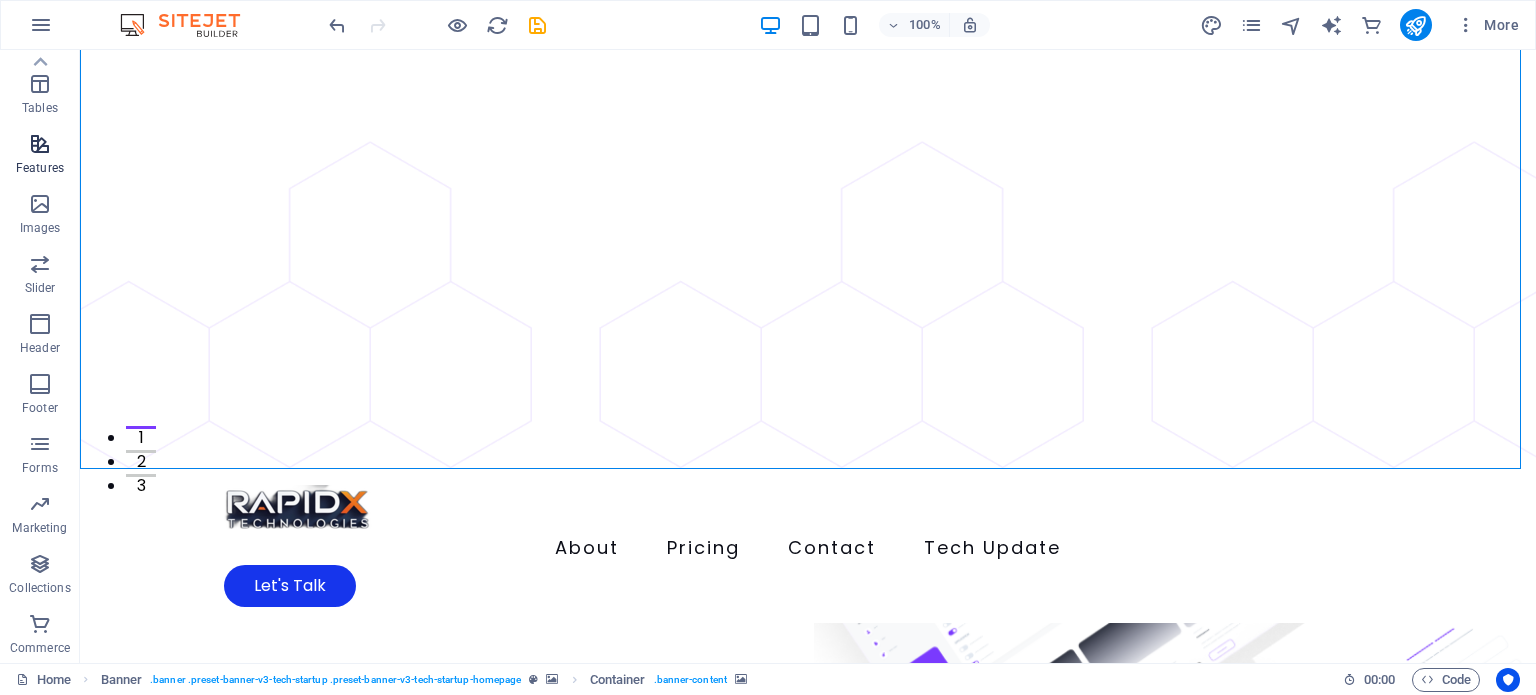 scroll, scrollTop: 0, scrollLeft: 0, axis: both 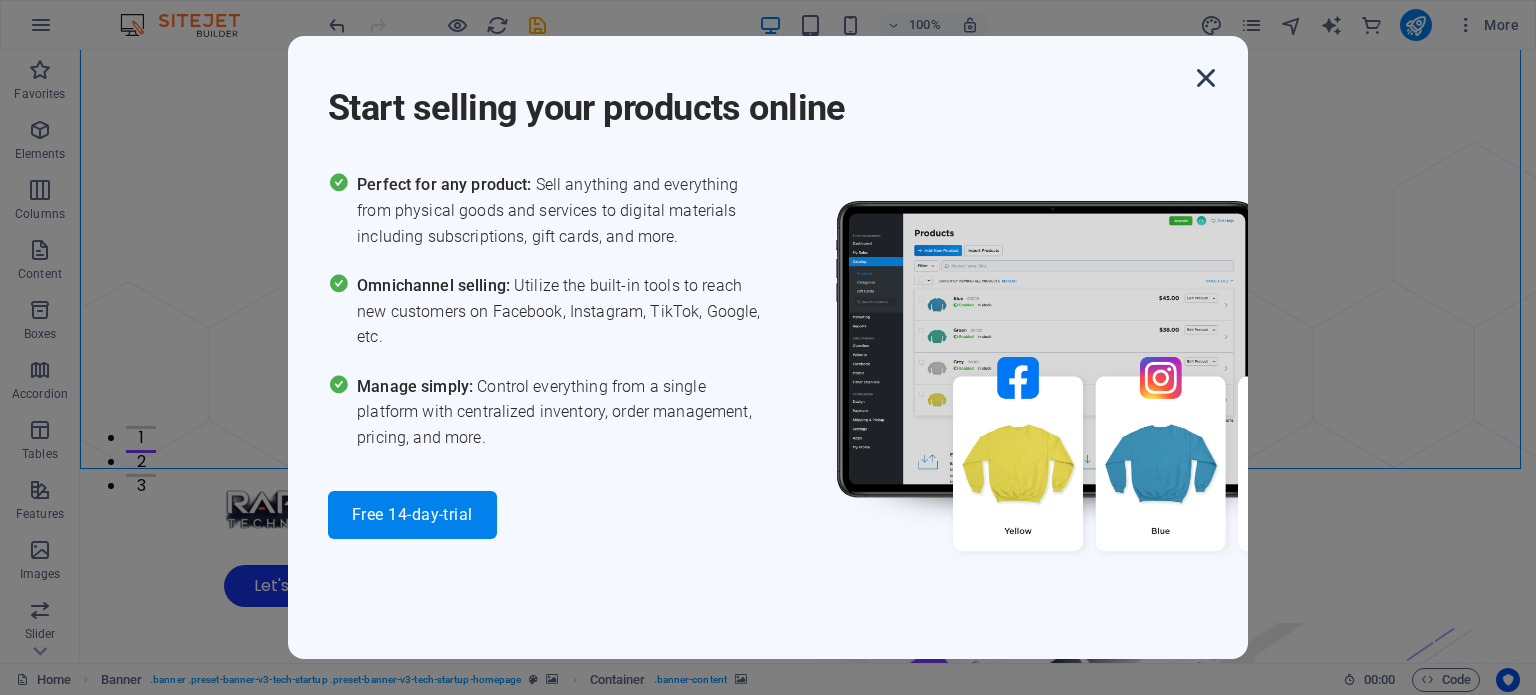 click at bounding box center [1206, 78] 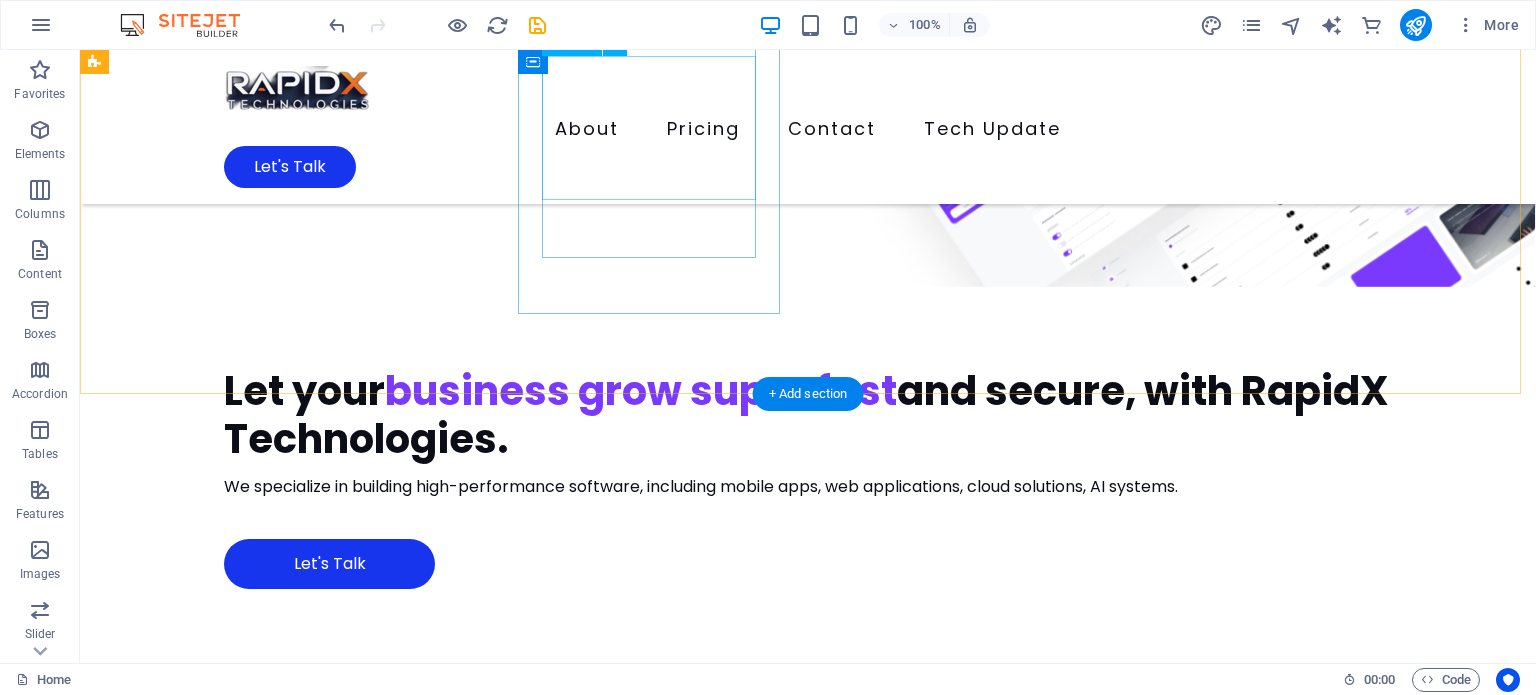 scroll, scrollTop: 1000, scrollLeft: 0, axis: vertical 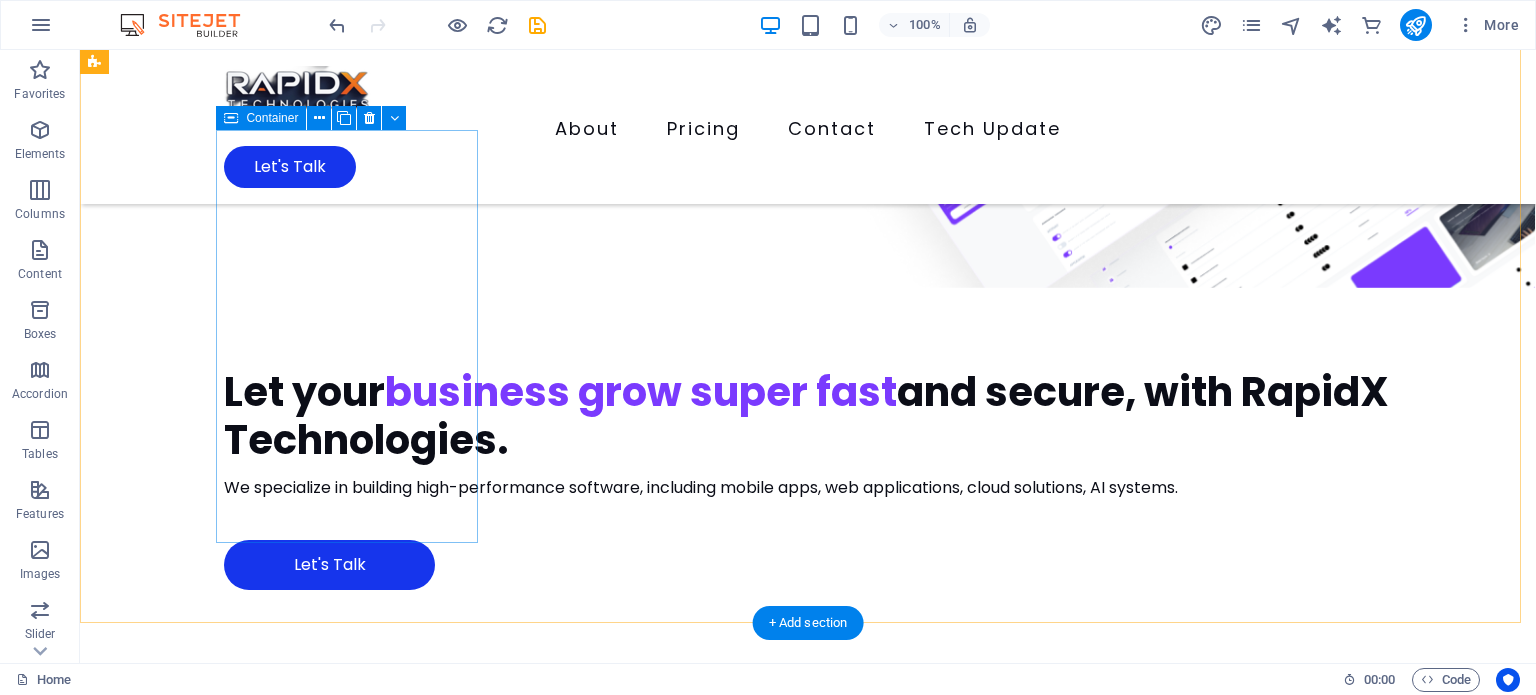 click on "Innovative Tech Building responsive, secure, and scalable web applications for businesses of all sizes using modern technologies.  Learn more   " at bounding box center [227, 1804] 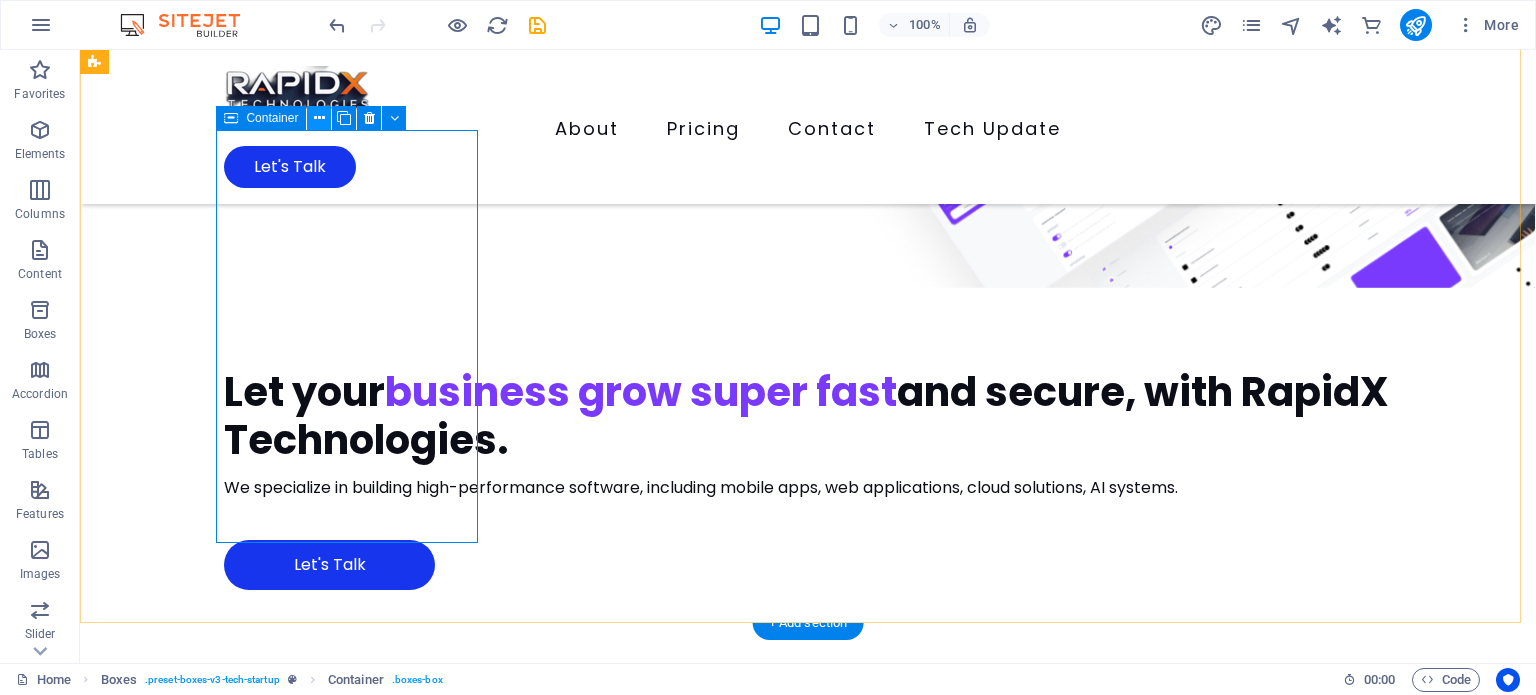 click at bounding box center (319, 118) 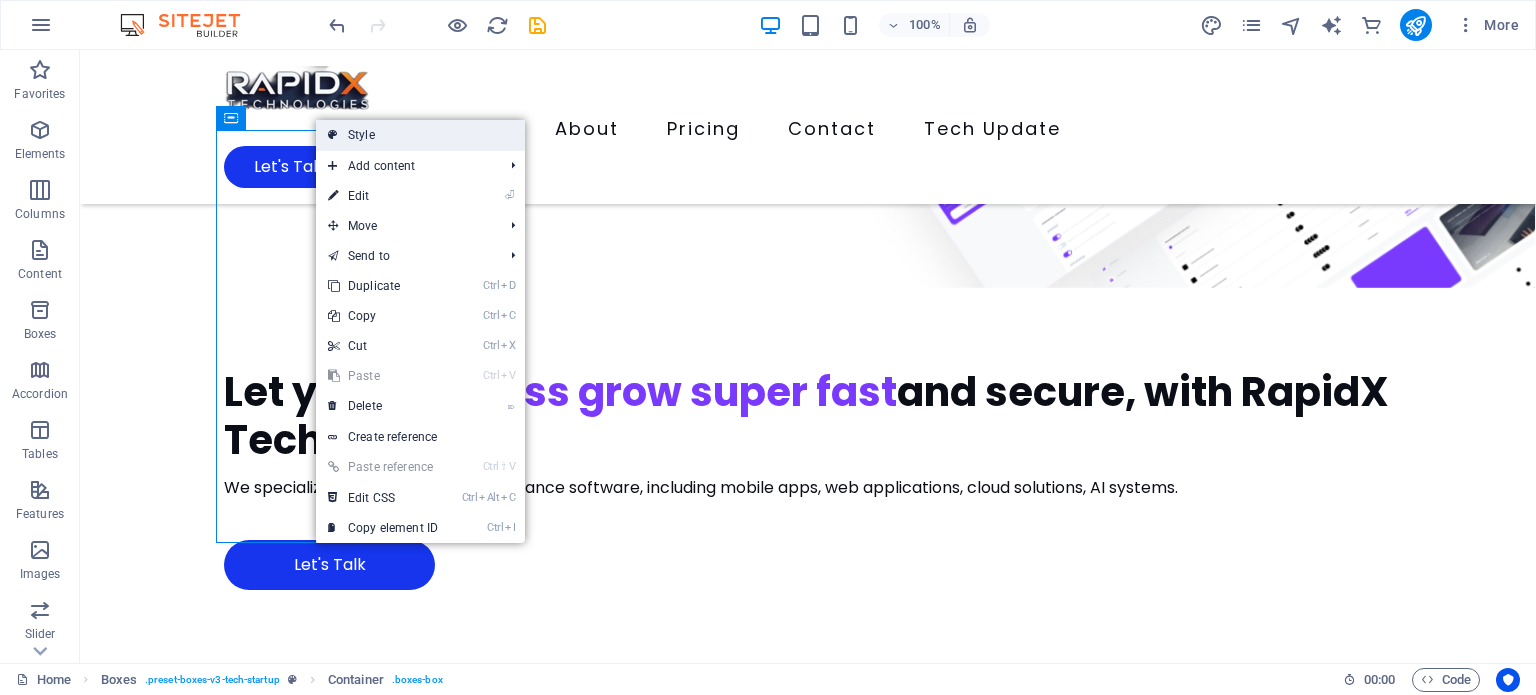 click on "Style" at bounding box center [420, 135] 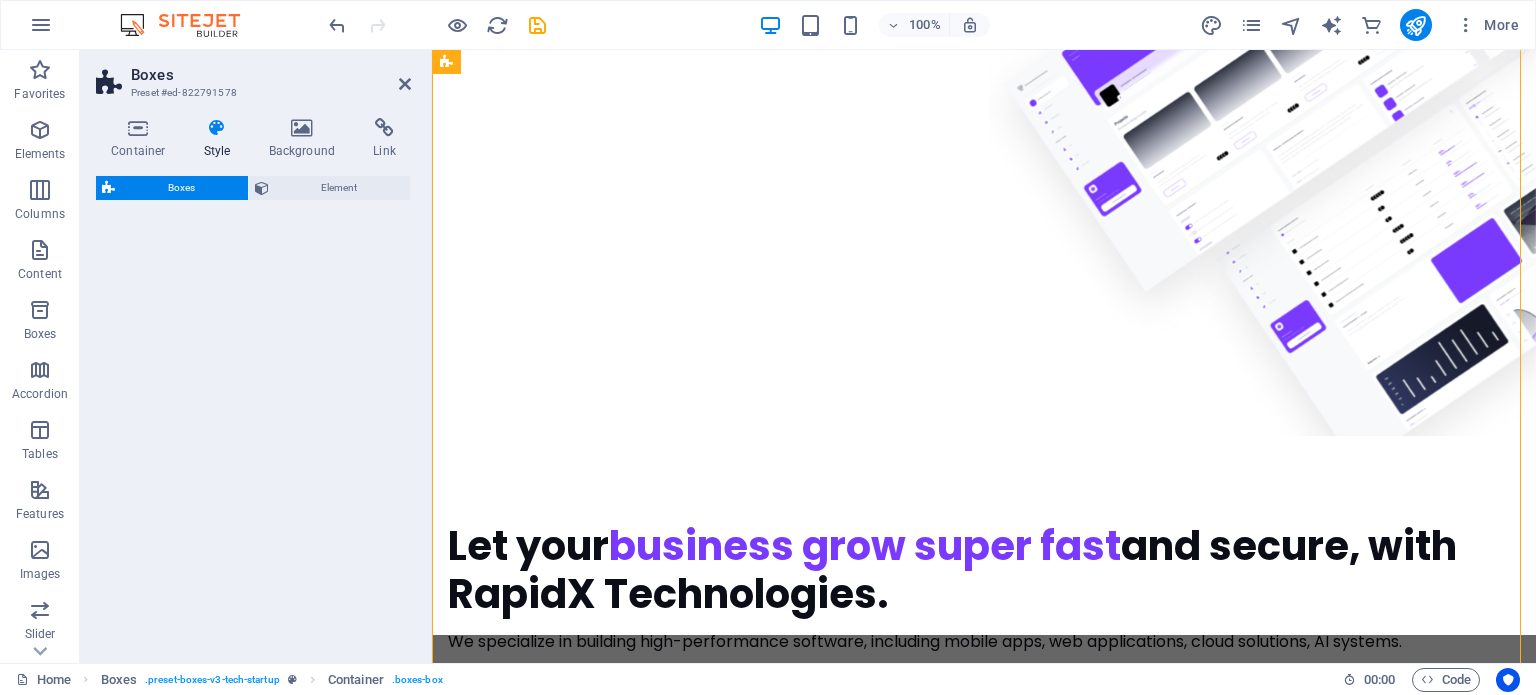 select on "px" 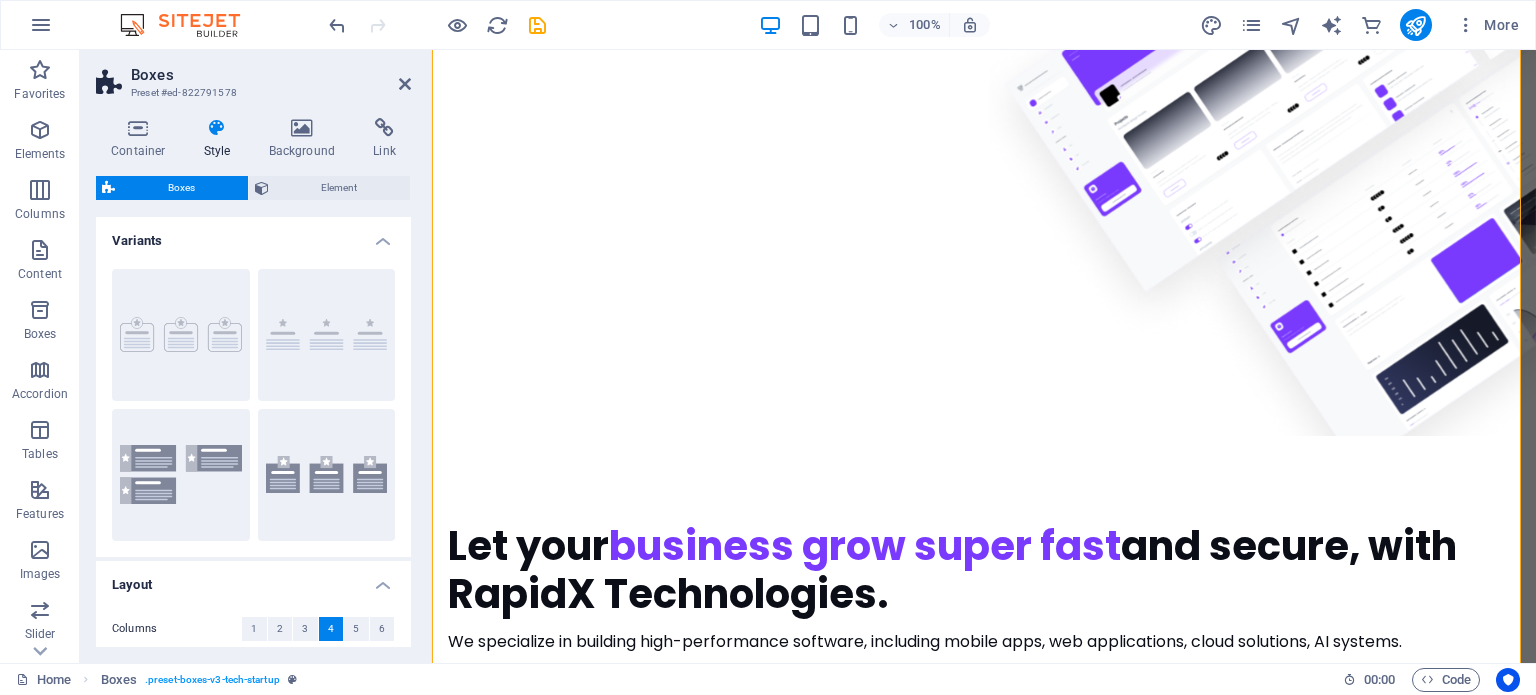 scroll, scrollTop: 987, scrollLeft: 0, axis: vertical 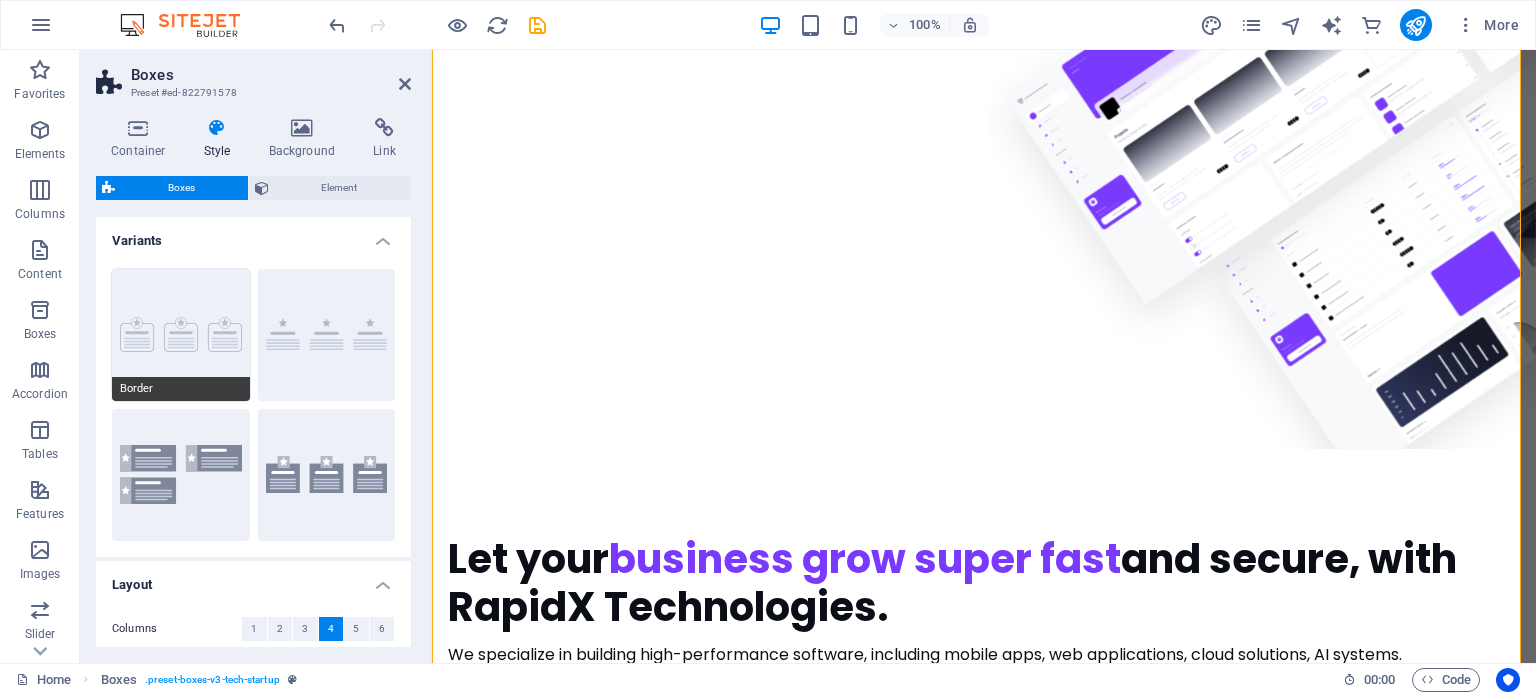 click on "Border" at bounding box center [181, 335] 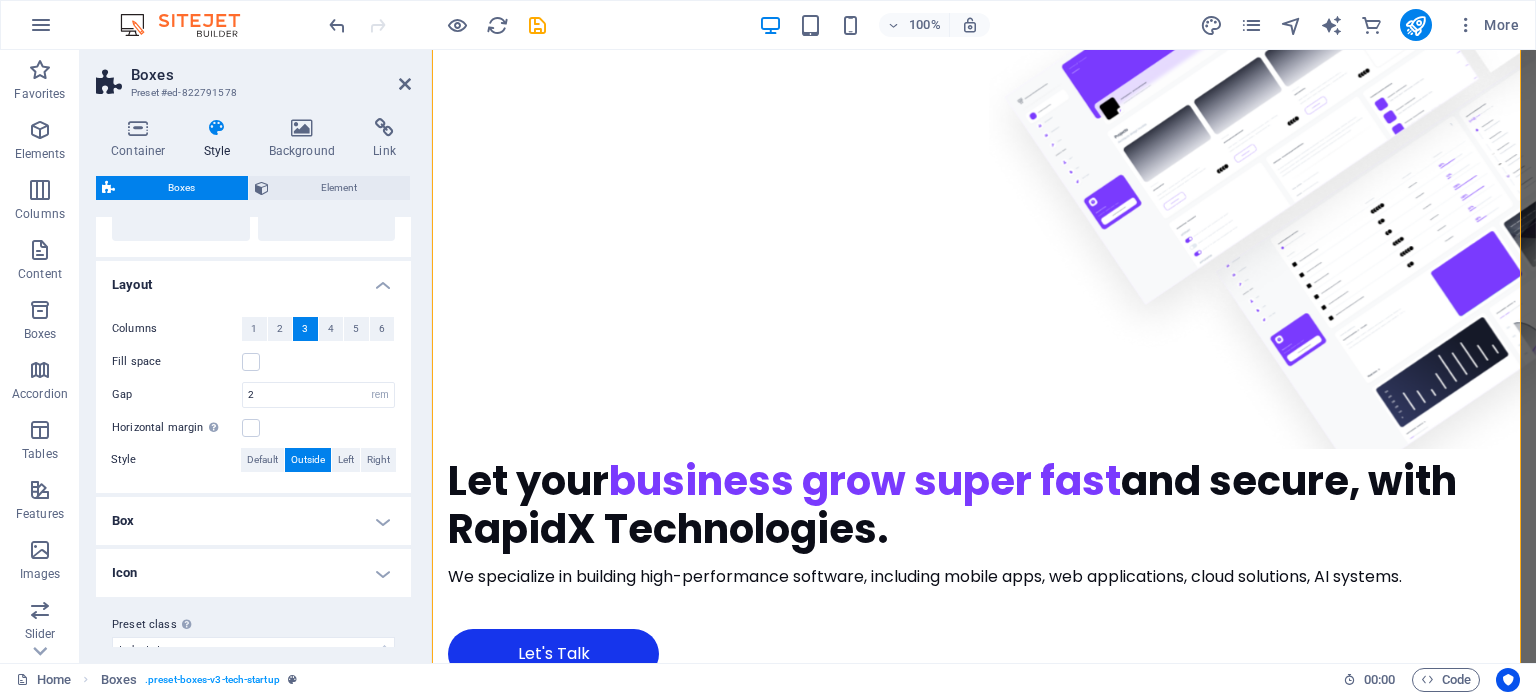 scroll, scrollTop: 328, scrollLeft: 0, axis: vertical 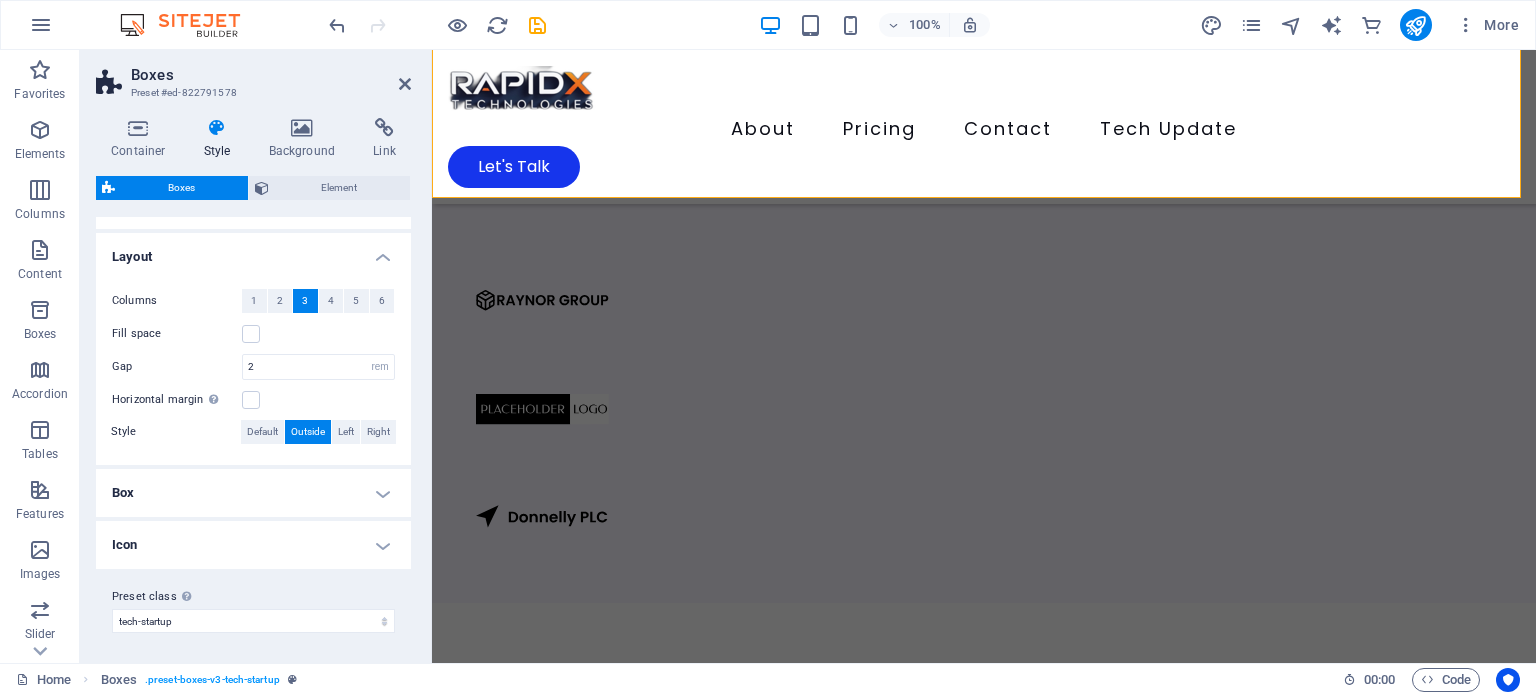 click on "Boxes Preset #ed-822791578
Container Style Background Link Size Height Default px rem % vh vw Min. height None px rem % vh vw Width Default px rem % em vh vw Min. width None px rem % vh vw Content width Default Custom width Width Default px rem % em vh vw Min. width None px rem % vh vw Default padding Custom spacing Default content width and padding can be changed under Design. Edit design Layout (Flexbox) Alignment Determines the flex direction. Default Main axis Determine how elements should behave along the main axis inside this container (justify content). Default Side axis Control the vertical direction of the element inside of the container (align items). Default Wrap Default On Off Fill Controls the distances and direction of elements on the y-axis across several lines (align content). Default Accessibility ARIA helps assistive technologies (like screen readers) to understand the role, state, and behavior of web elements Role The ARIA role defines the purpose of an element.  None Alert" at bounding box center (256, 356) 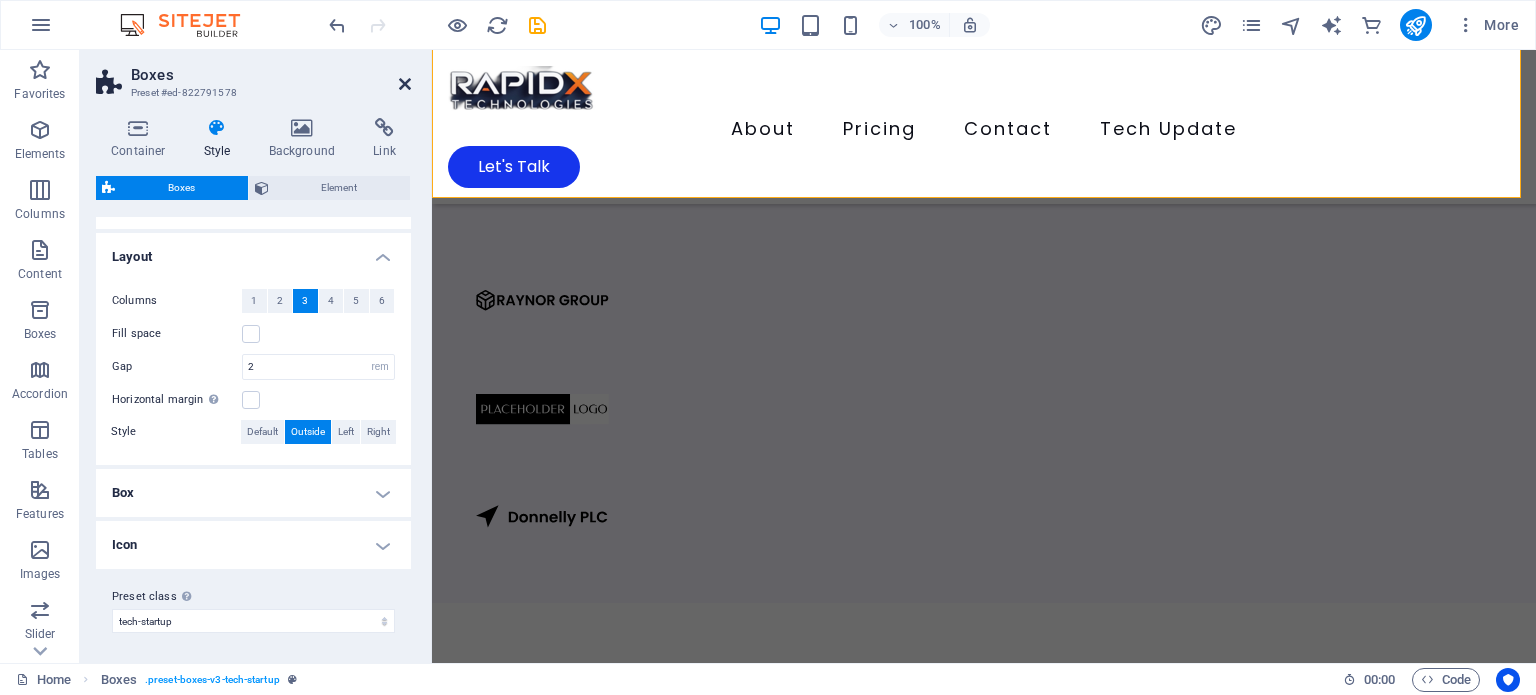 click at bounding box center [405, 84] 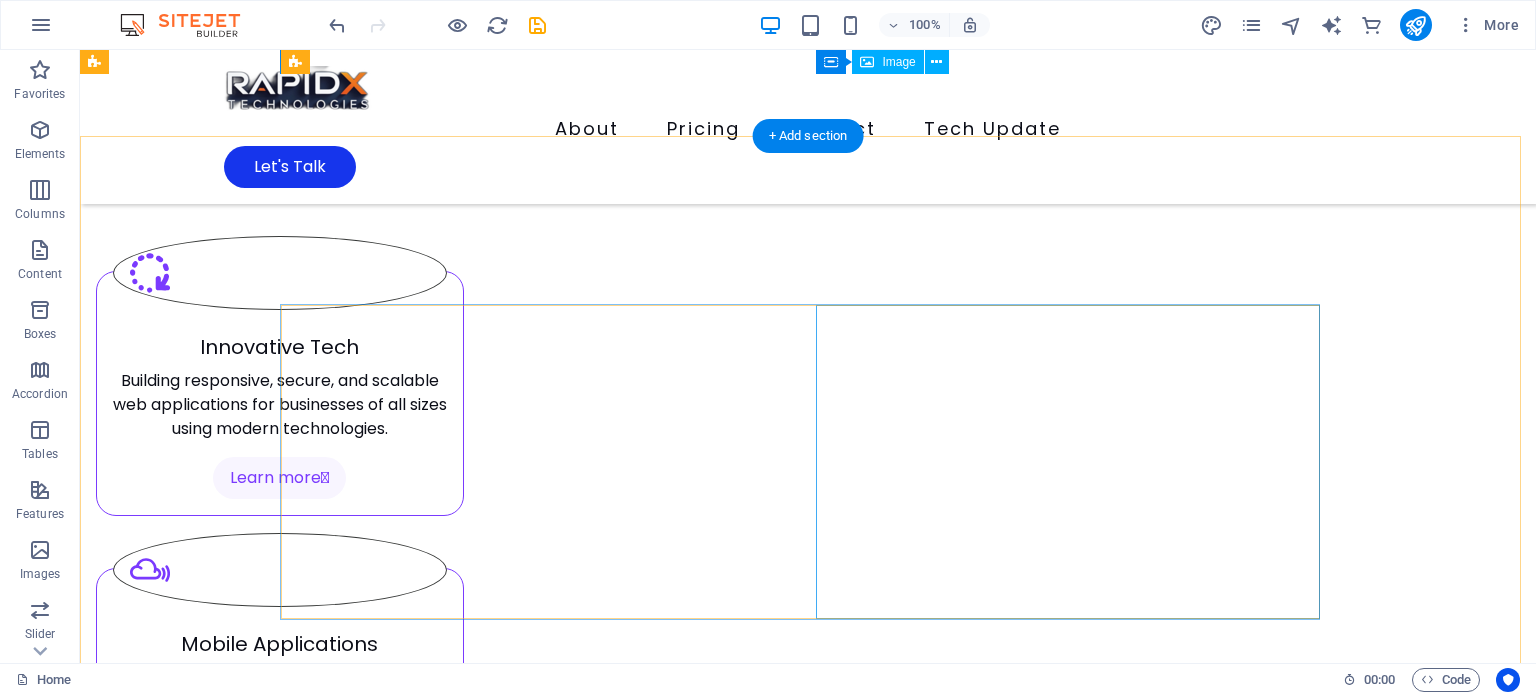 scroll, scrollTop: 2305, scrollLeft: 0, axis: vertical 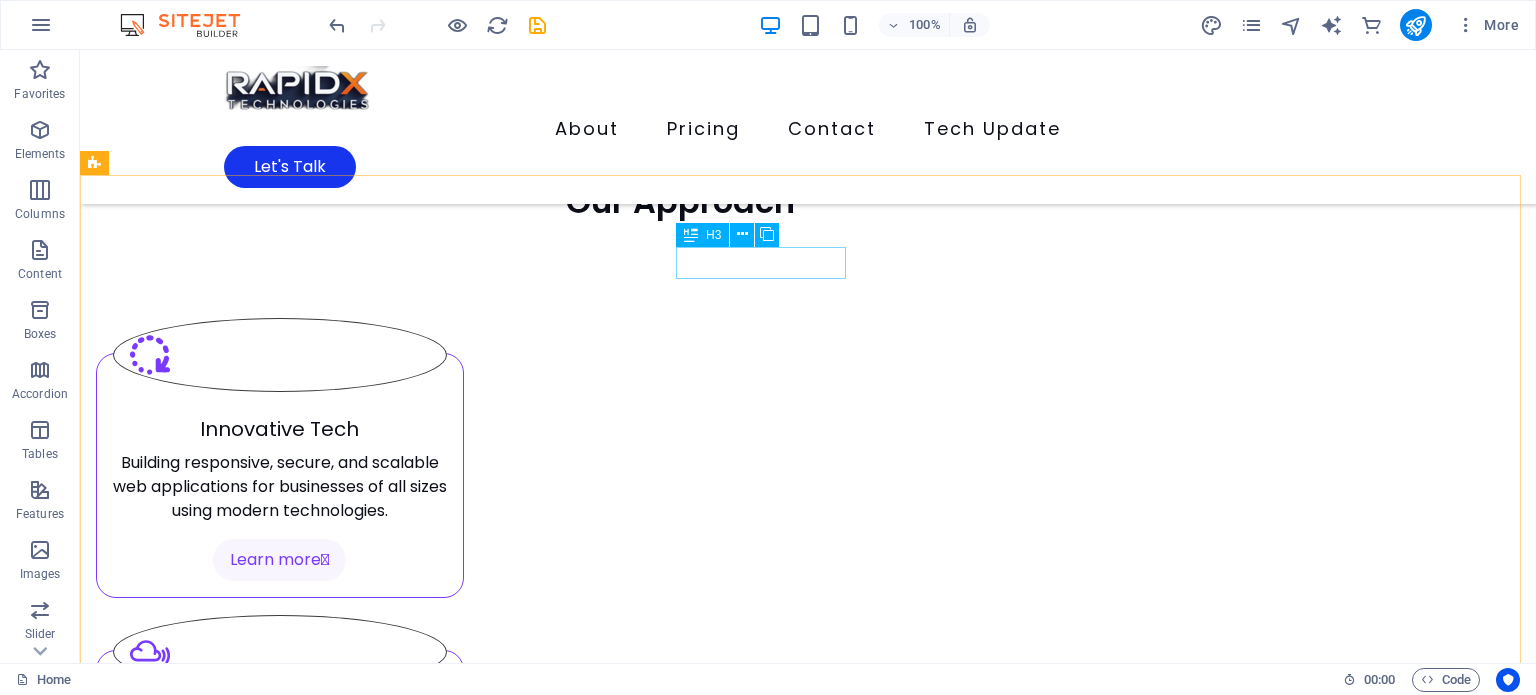 click at bounding box center (691, 235) 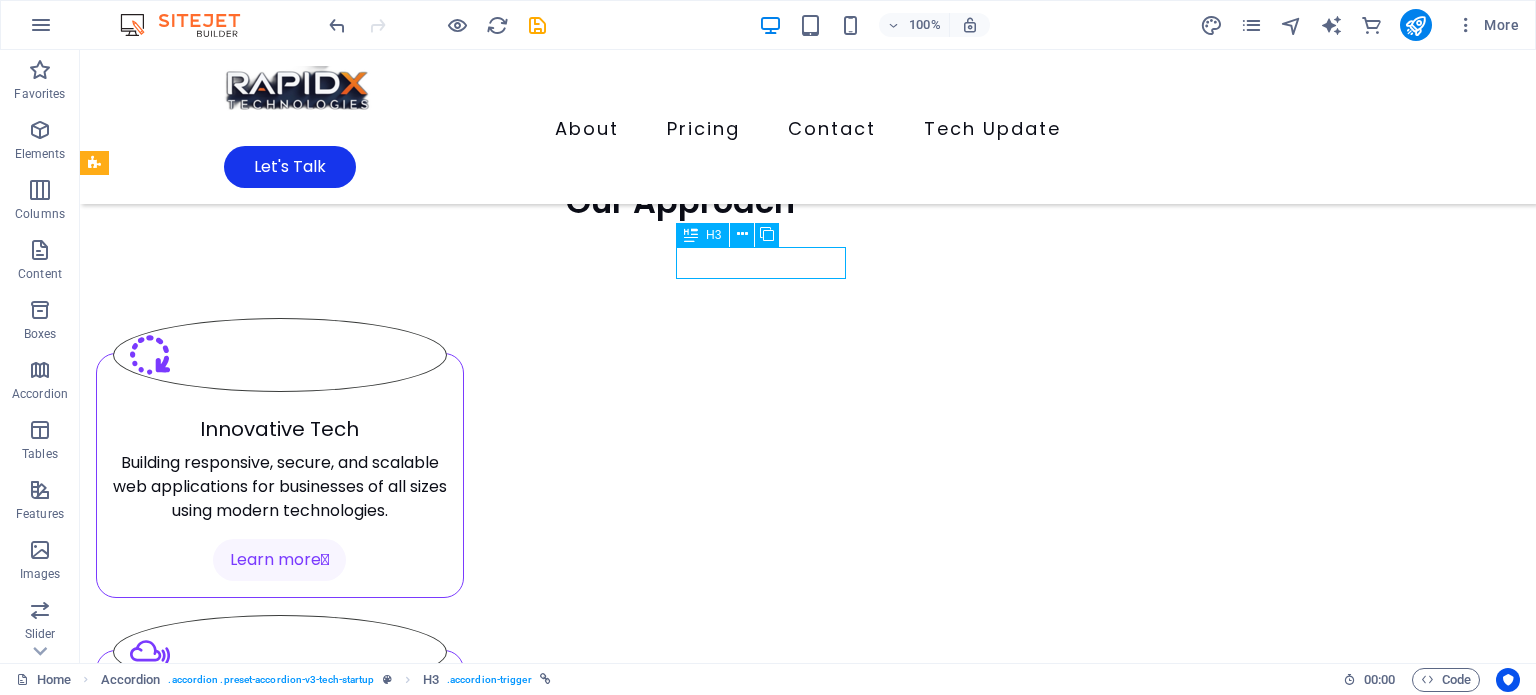 click on "Product Engineering
Data and AI Services New headline 1 Bring ideas to life with scalable, market-ready software products. From concept to launch, we engineer success with precision and innovation. Product Engineering Product Engineering Bring ideas to life with scalable, market-ready software products. From concept to launch, we engineer success with precision and innovation. Mobile App Solutions Data and AI Services Develop smart and cross-platform mobile apps for iOS and Android that both drive capability, enhance user experience, and meet business goals." at bounding box center (808, 3746) 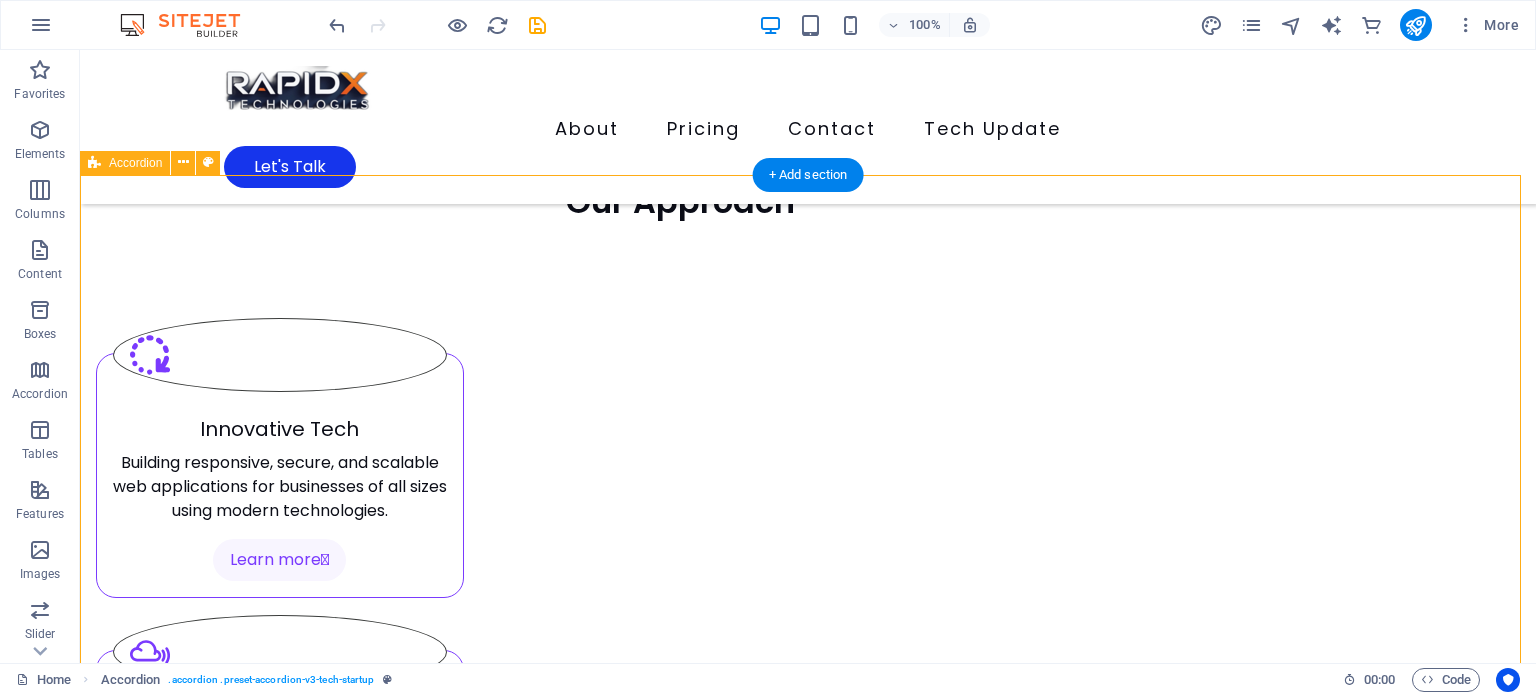 click on "Product Engineering
Data and AI Services New headline 1 Bring ideas to life with scalable, market-ready software products. From concept to launch, we engineer success with precision and innovation. Product Engineering Product Engineering Bring ideas to life with scalable, market-ready software products. From concept to launch, we engineer success with precision and innovation. Mobile App Solutions Data and AI Services Develop smart and cross-platform mobile apps for iOS and Android that both drive capability, enhance user experience, and meet business goals." at bounding box center [808, 3746] 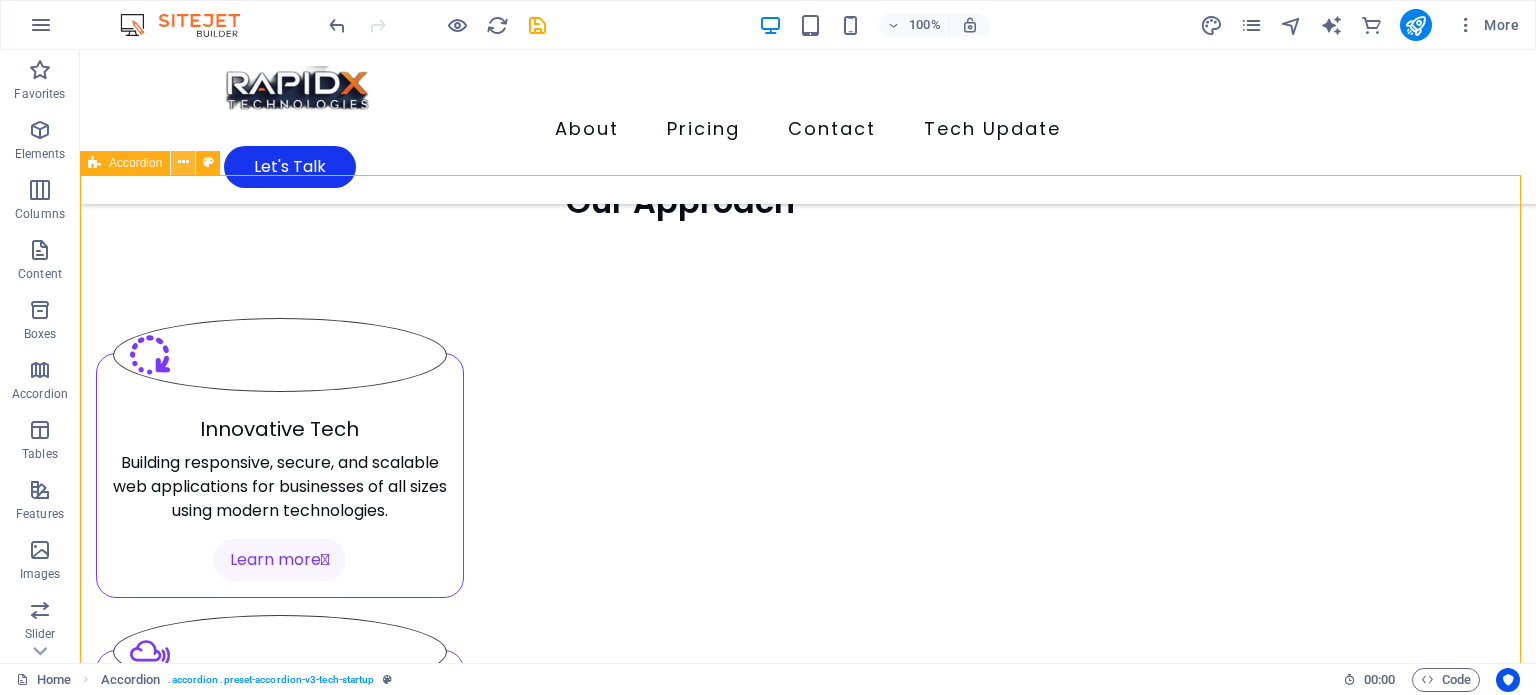 click at bounding box center (183, 162) 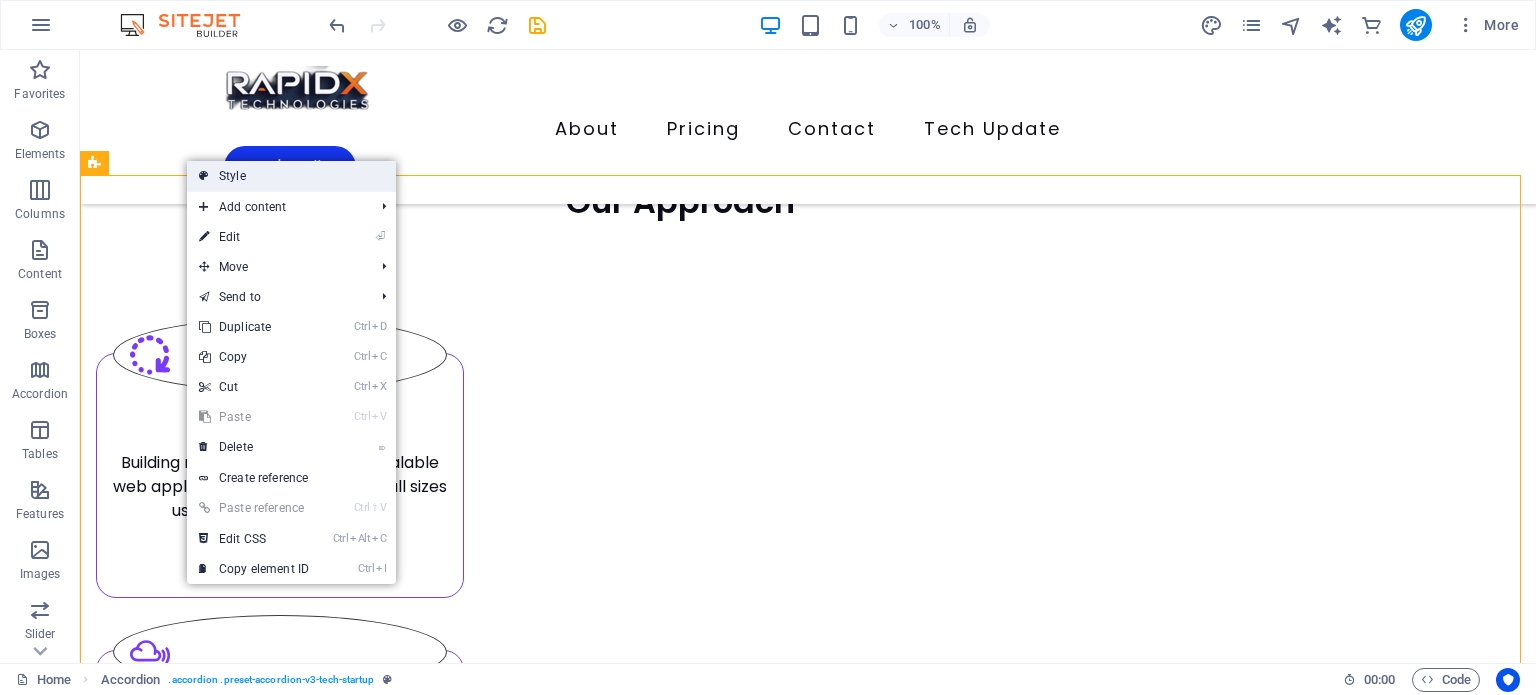 click on "Style" at bounding box center (291, 176) 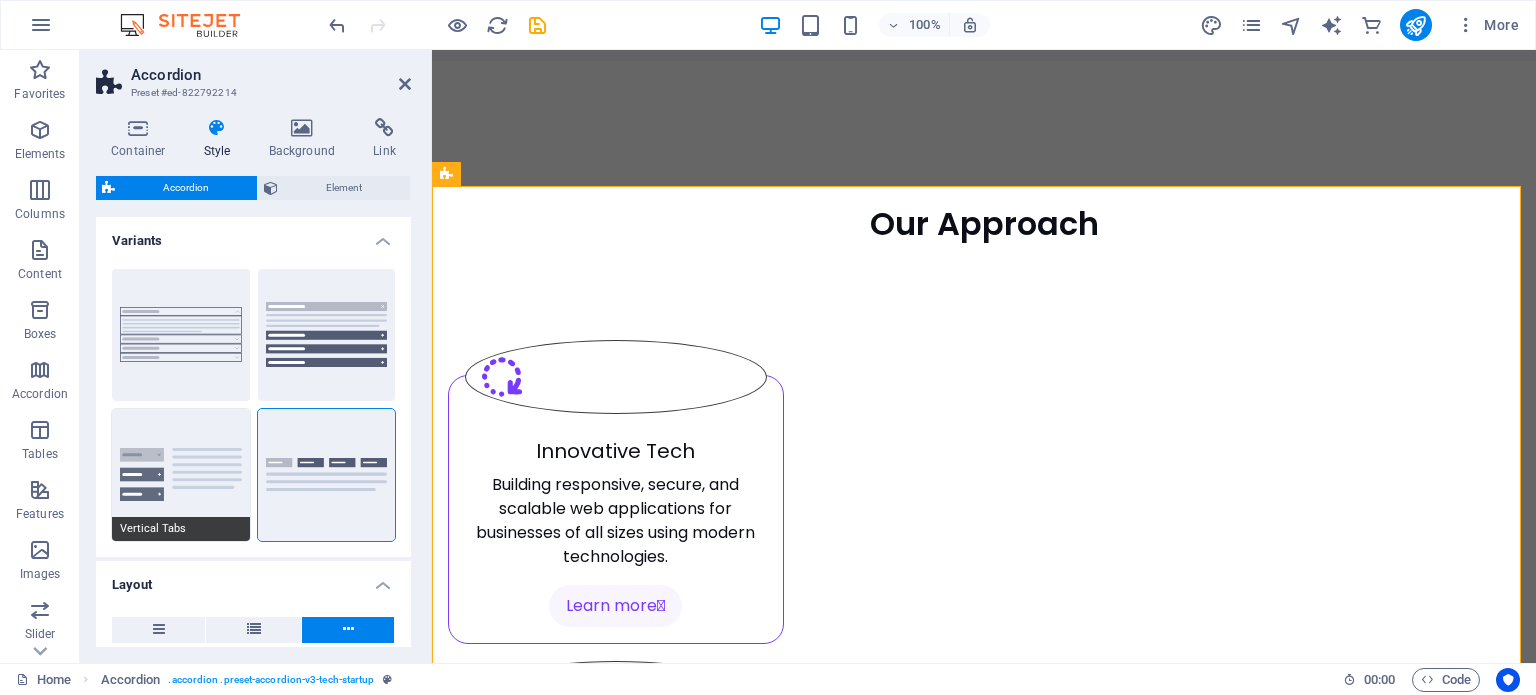 click on "Vertical Tabs" at bounding box center [181, 475] 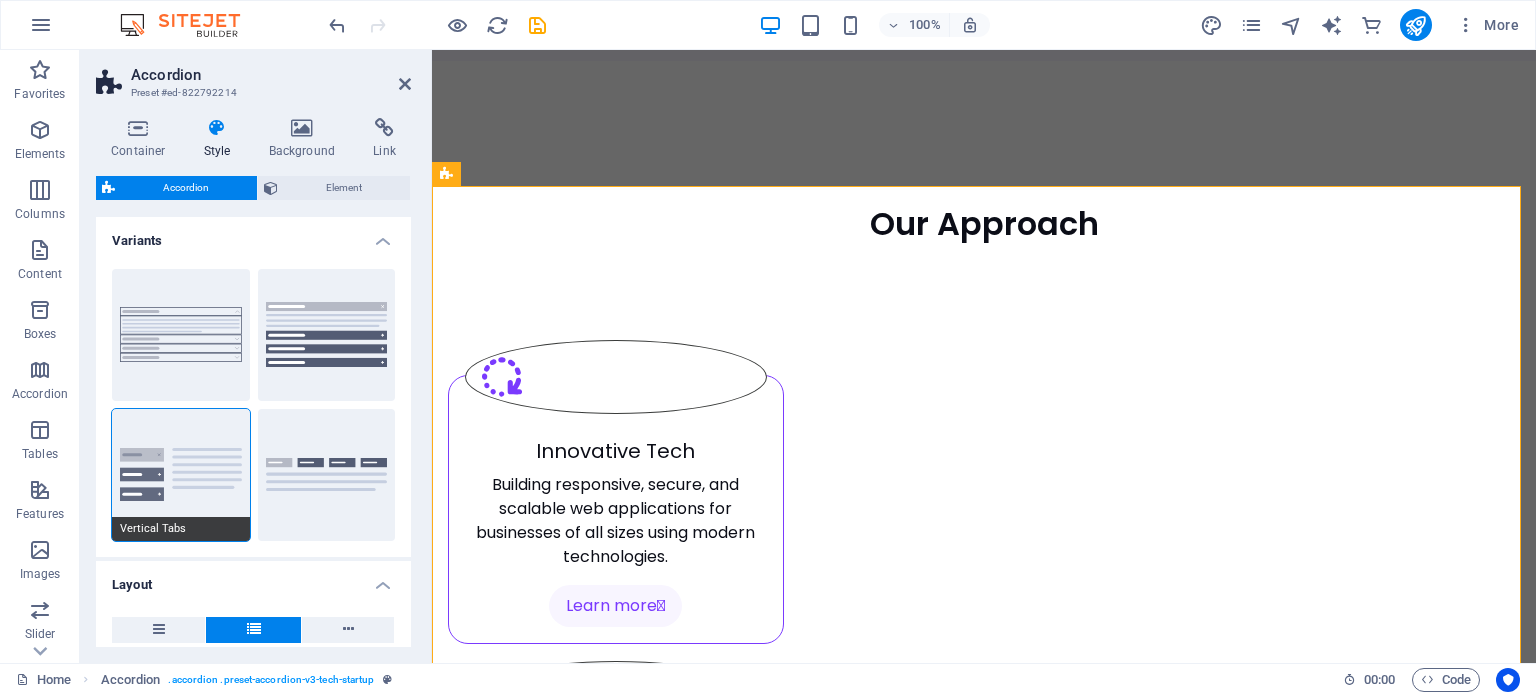 type on "2" 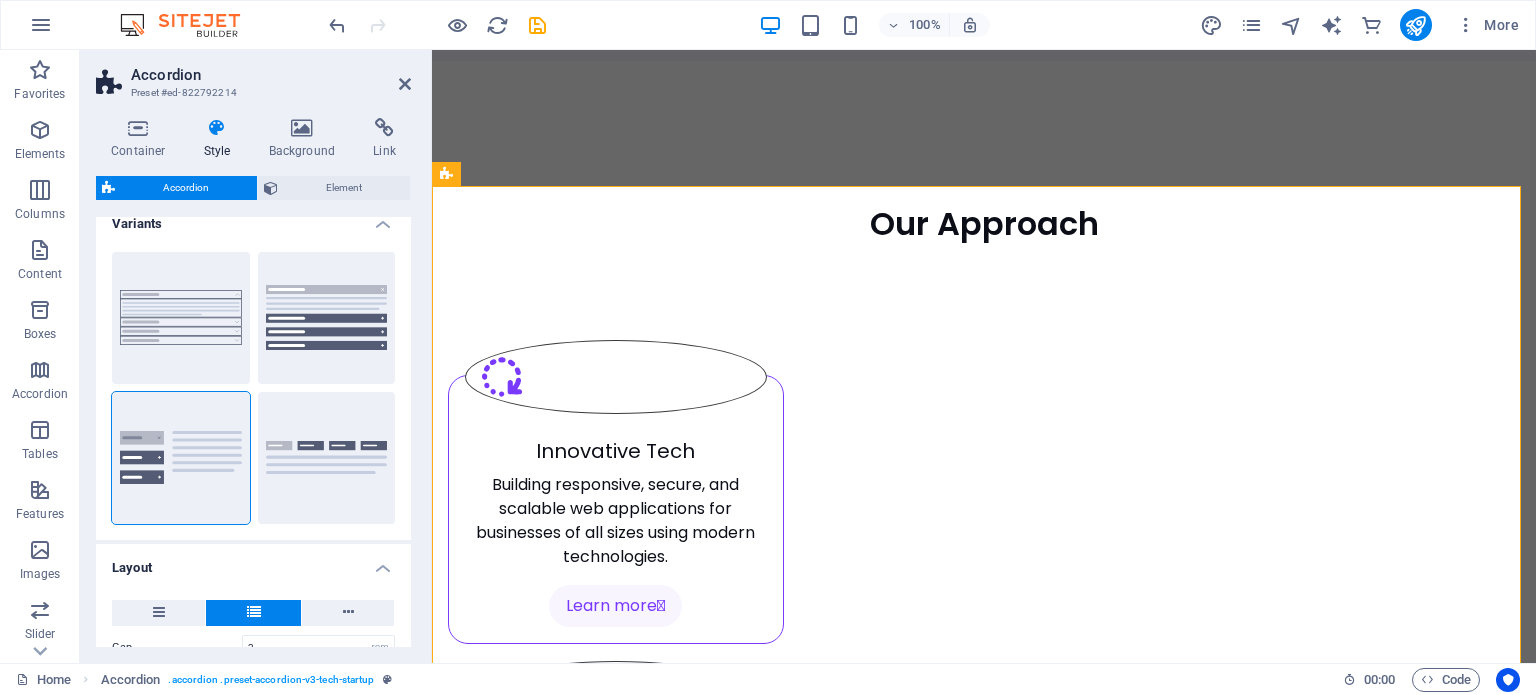 scroll, scrollTop: 0, scrollLeft: 0, axis: both 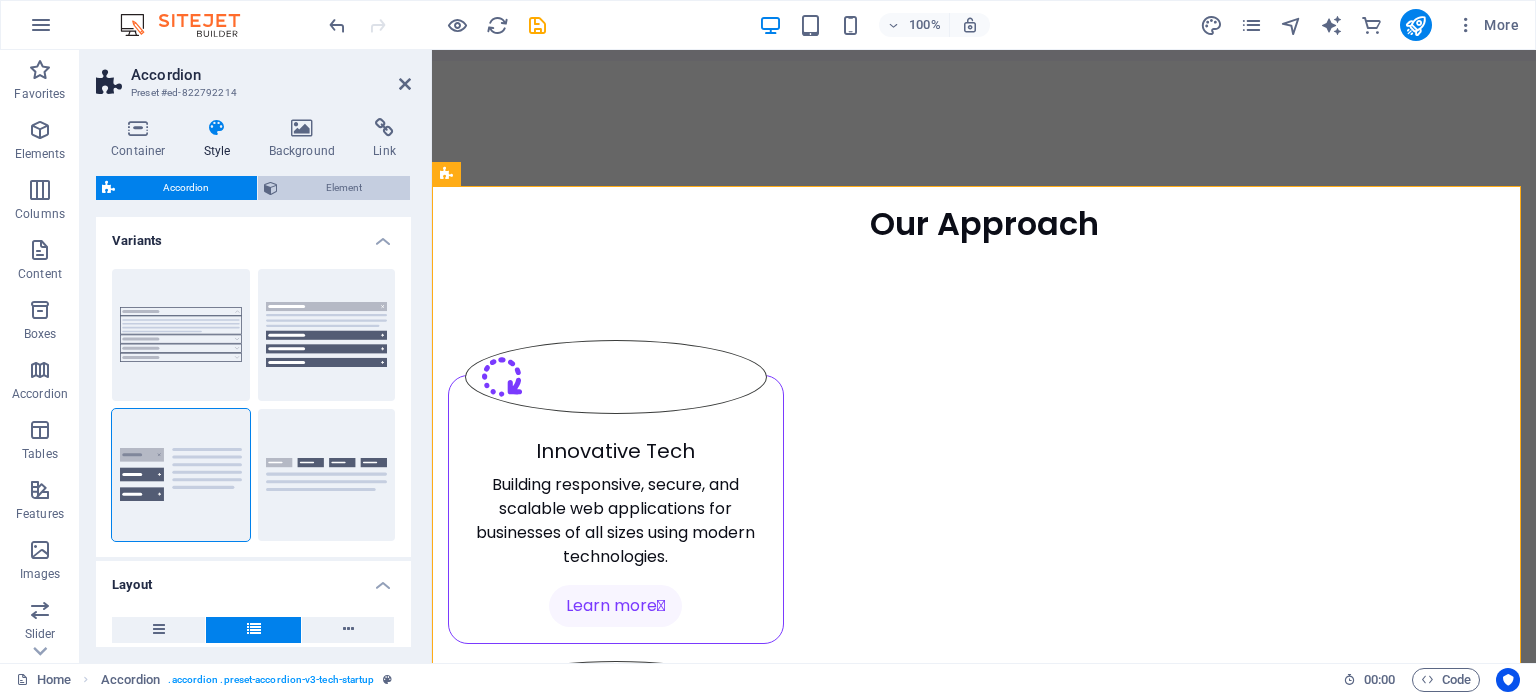 click on "Element" at bounding box center (344, 188) 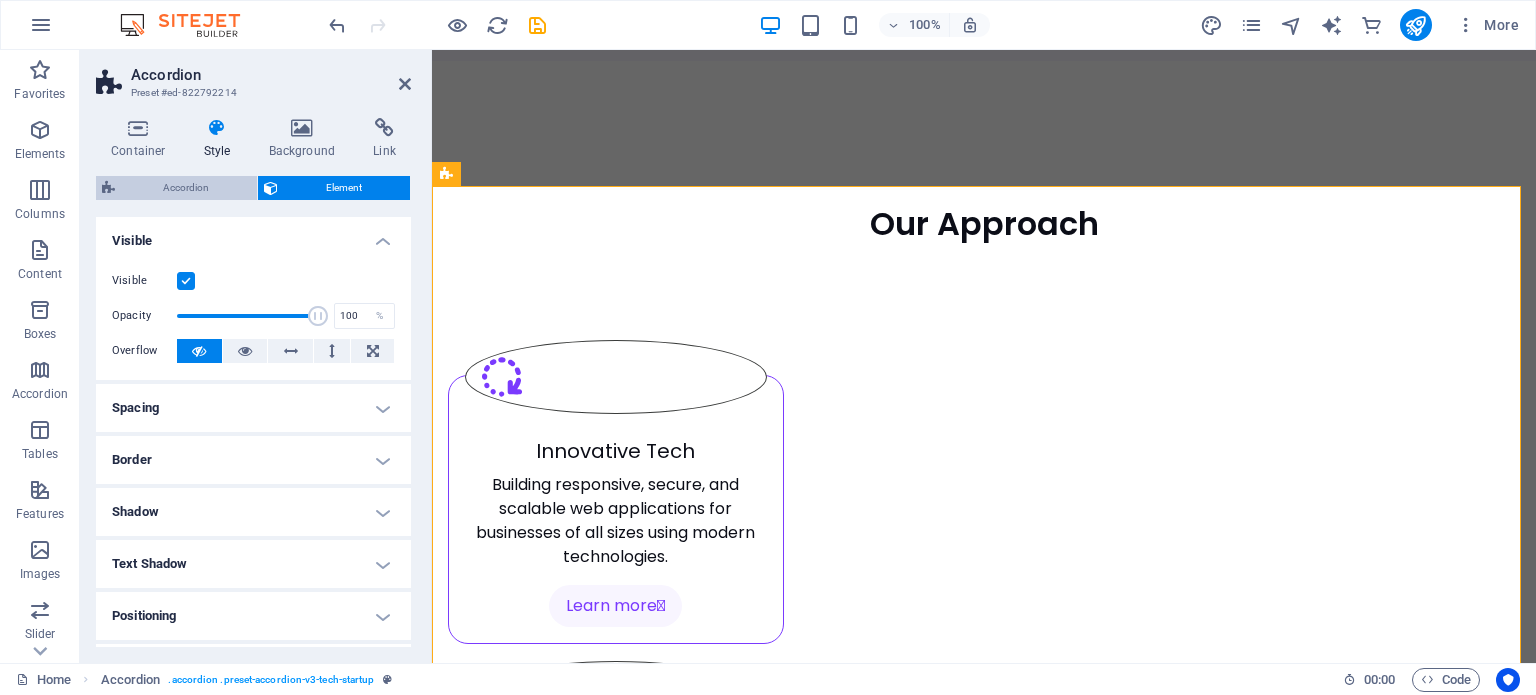 click on "Accordion" at bounding box center (186, 188) 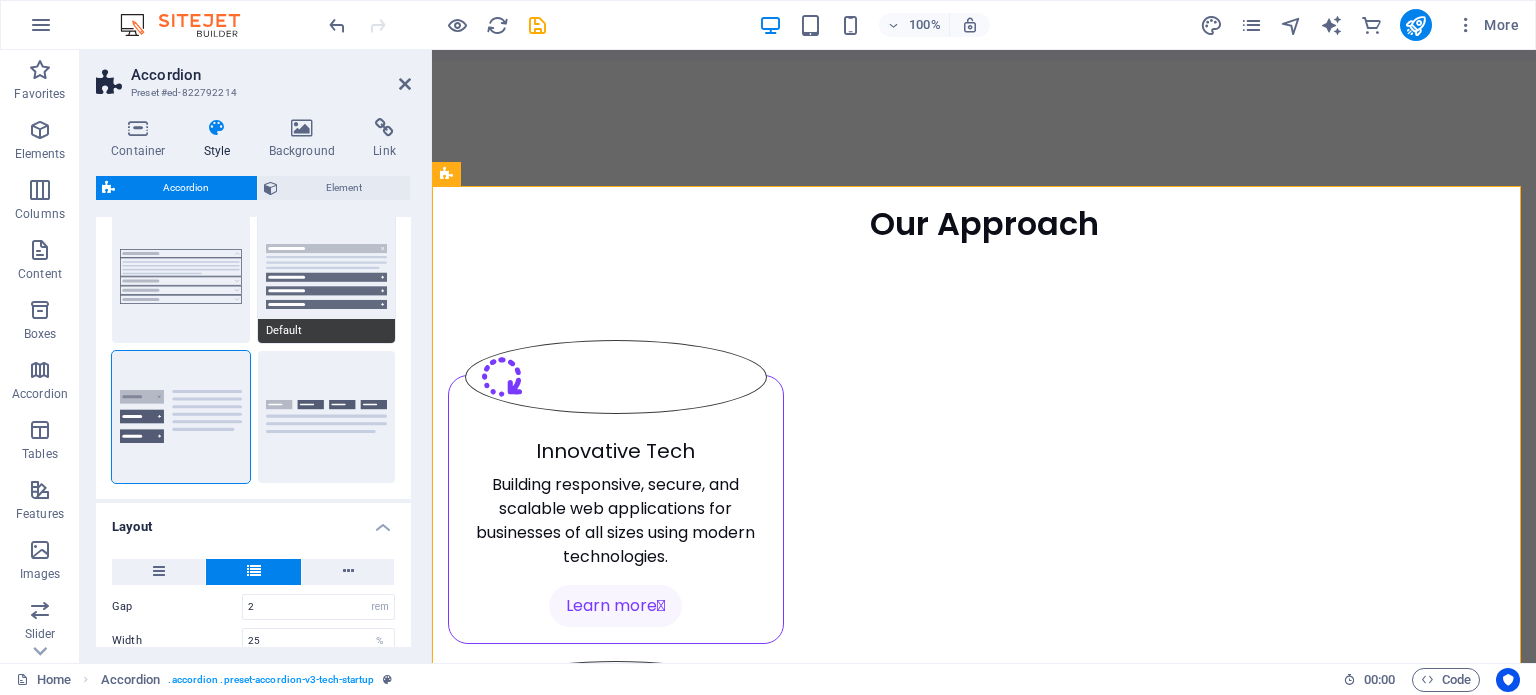scroll, scrollTop: 0, scrollLeft: 0, axis: both 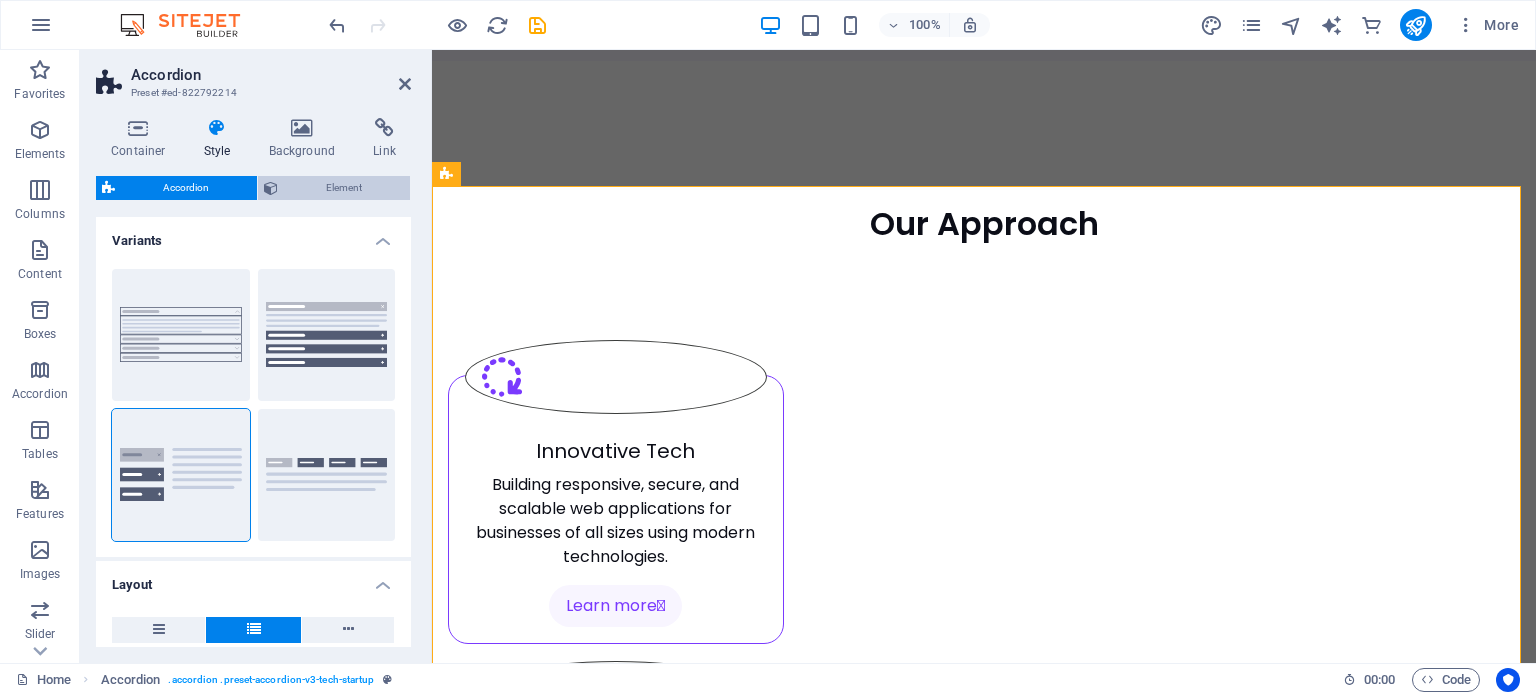 click on "Element" at bounding box center [344, 188] 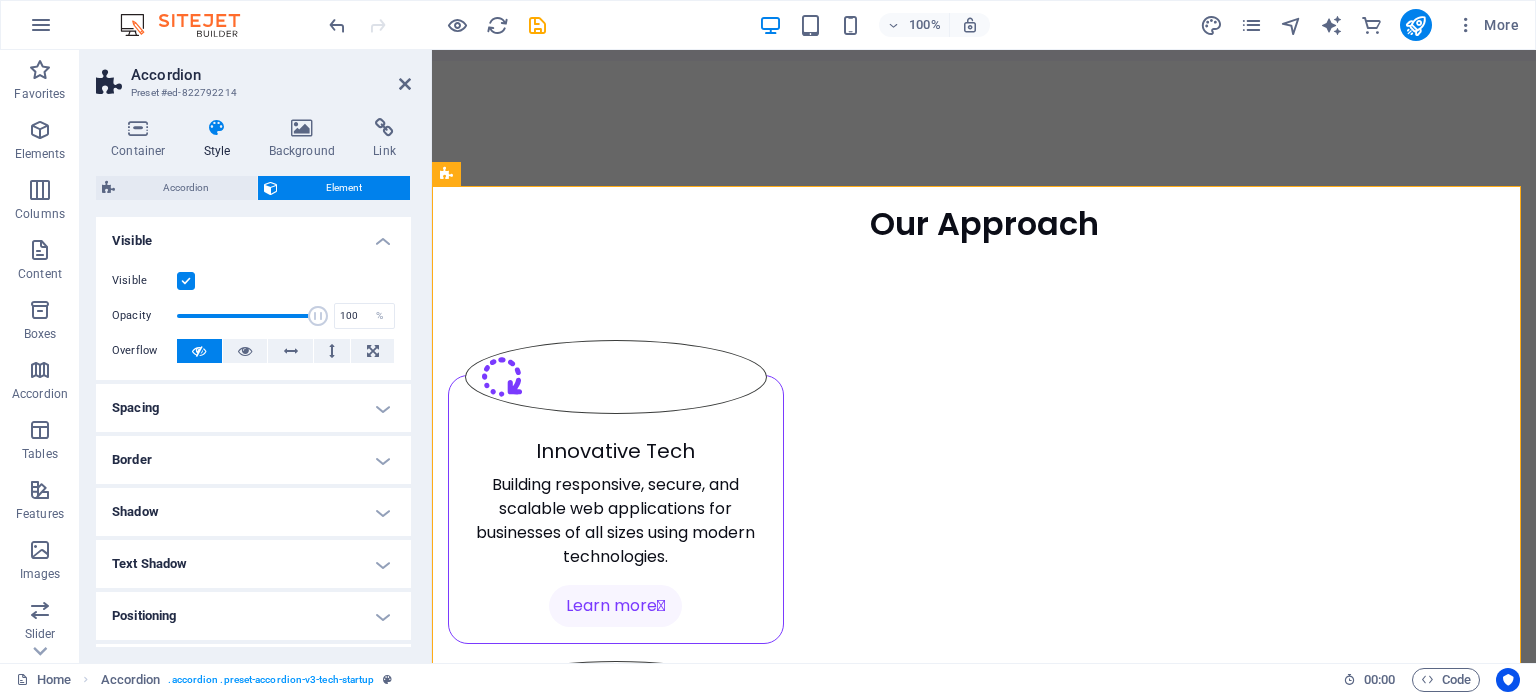 click on "Border" at bounding box center (253, 460) 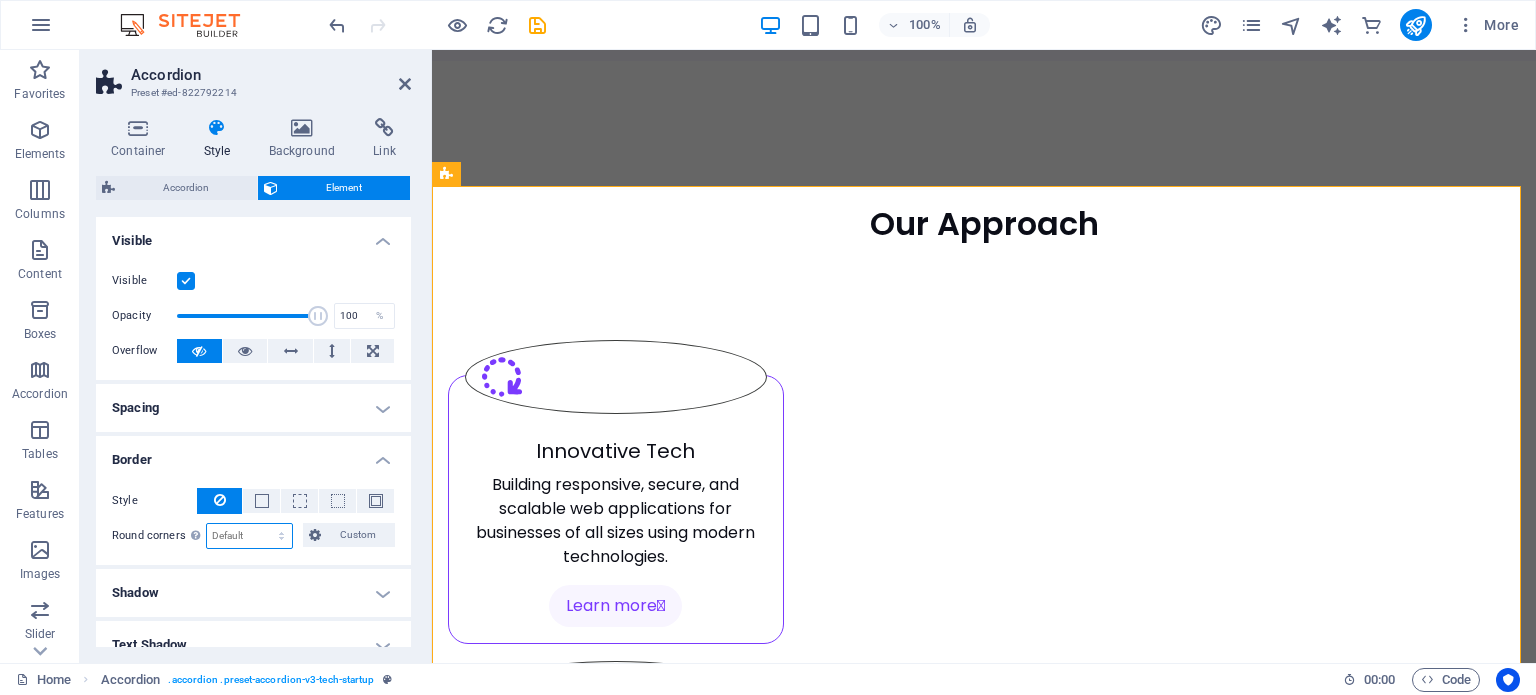 click on "Default px rem % vh vw Custom" at bounding box center (249, 536) 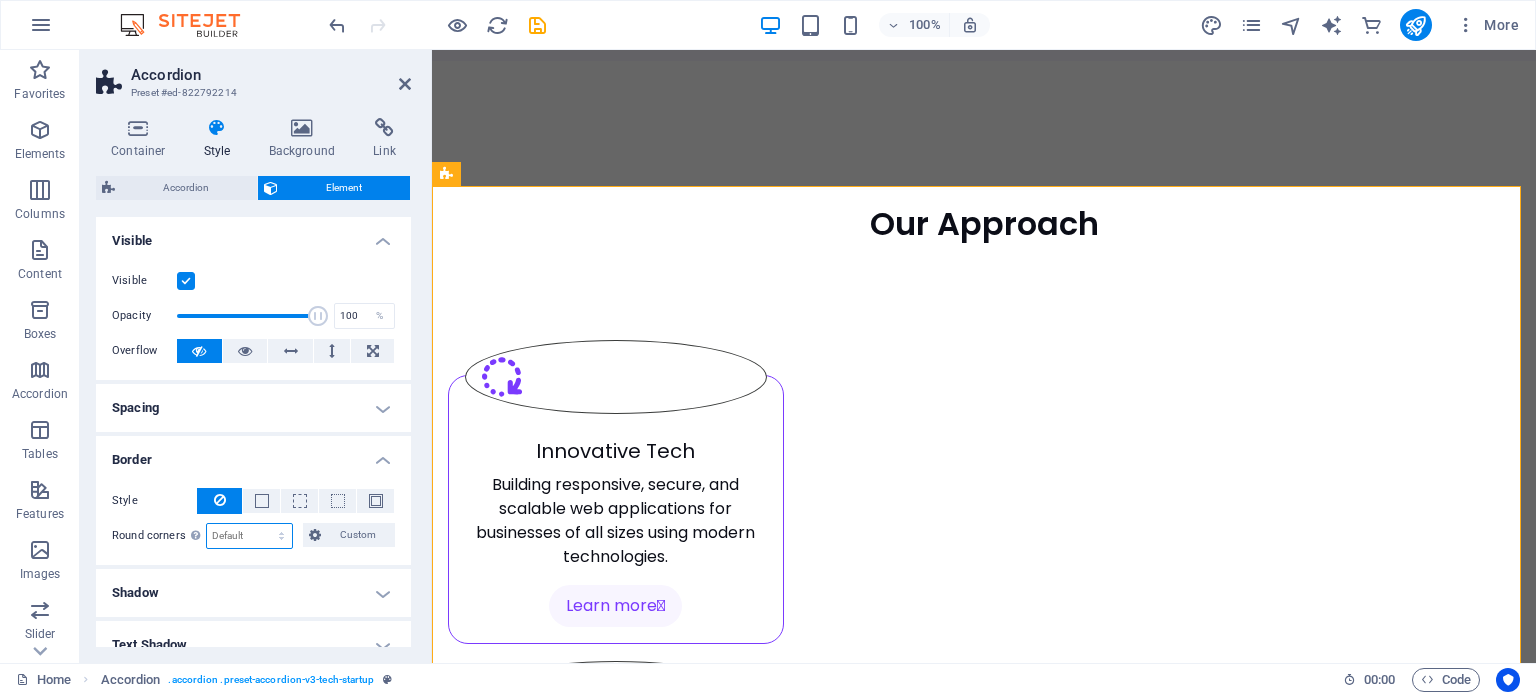 select on "px" 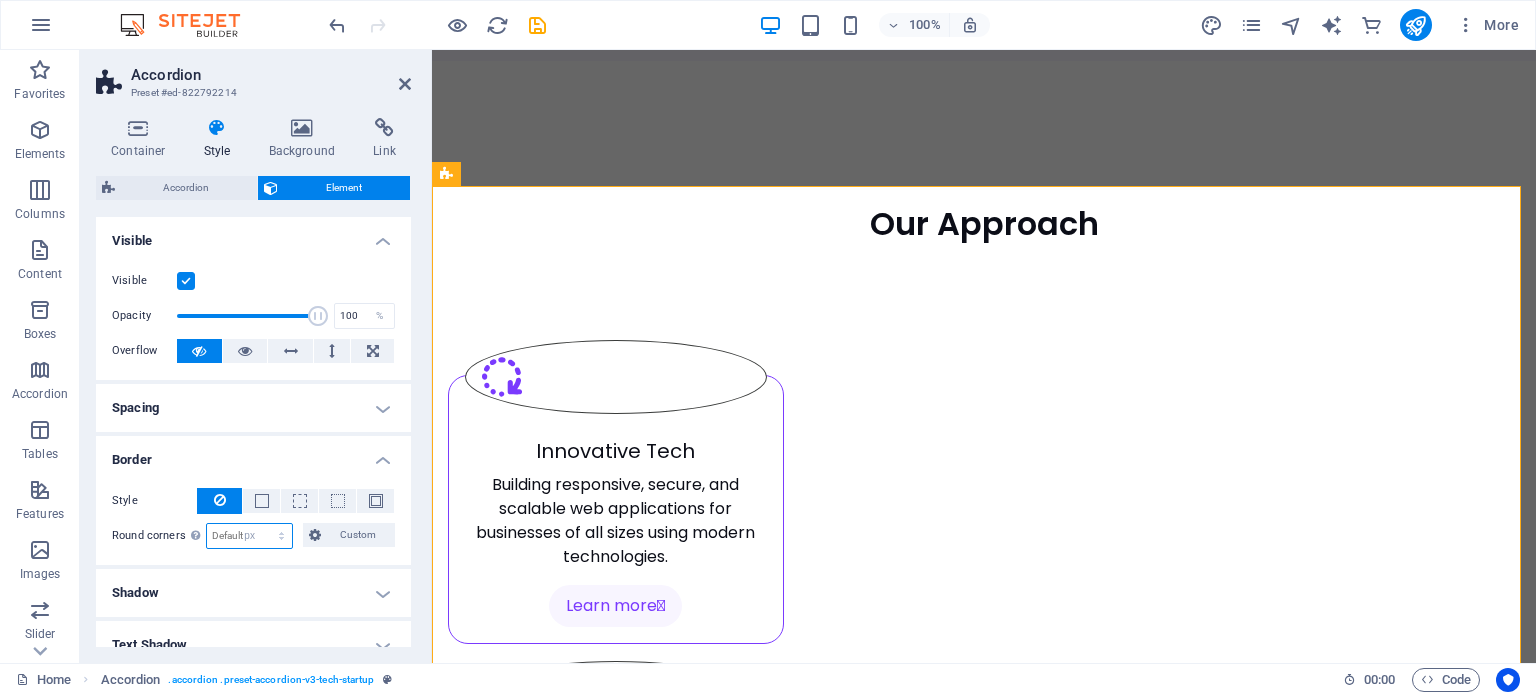 click on "Default px rem % vh vw Custom" at bounding box center (249, 536) 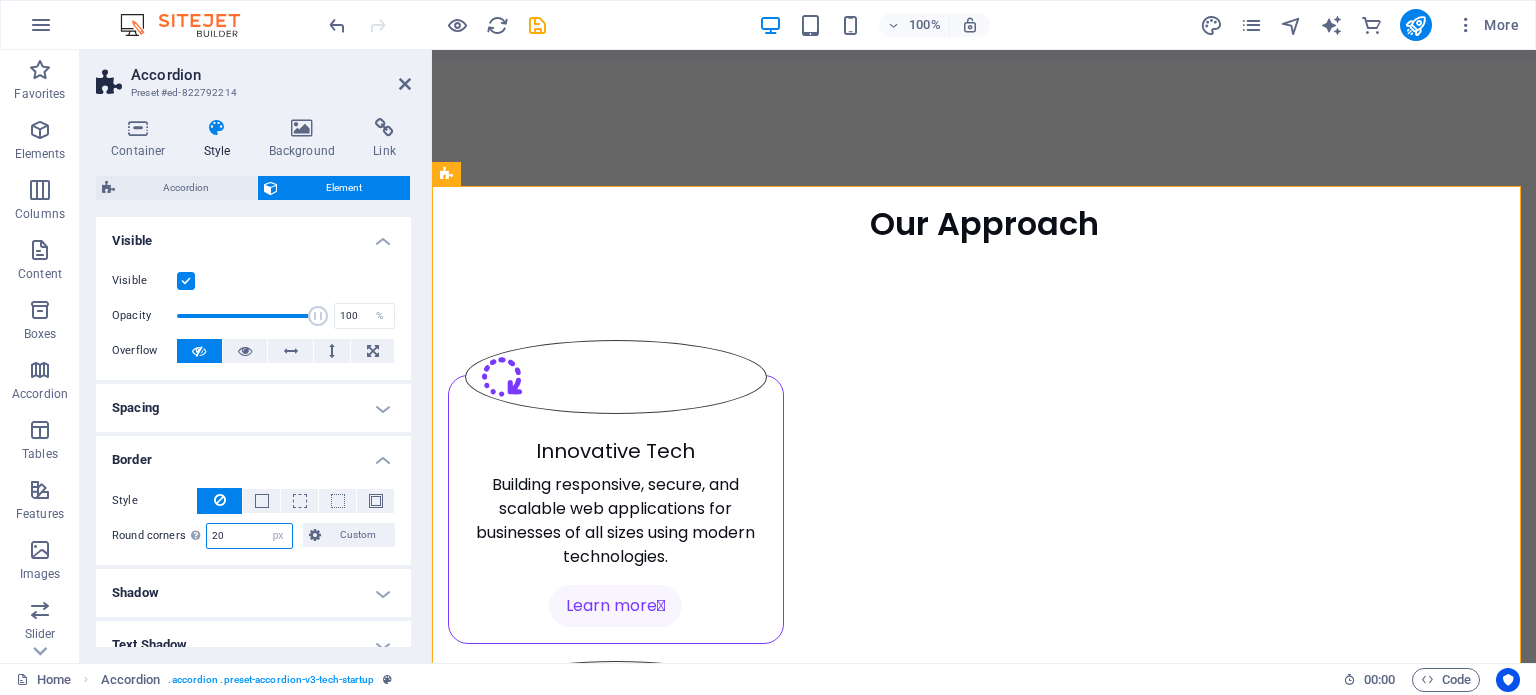 type on "20" 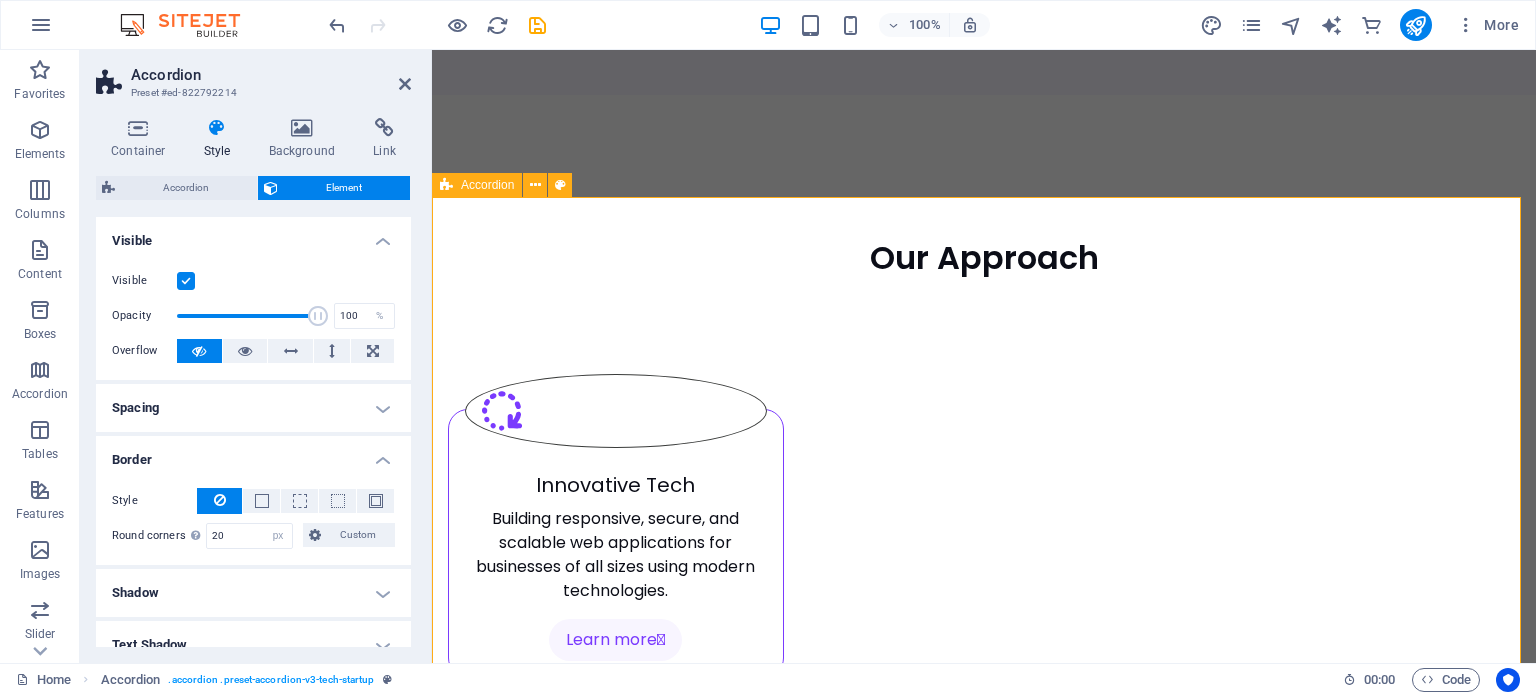 scroll, scrollTop: 2305, scrollLeft: 0, axis: vertical 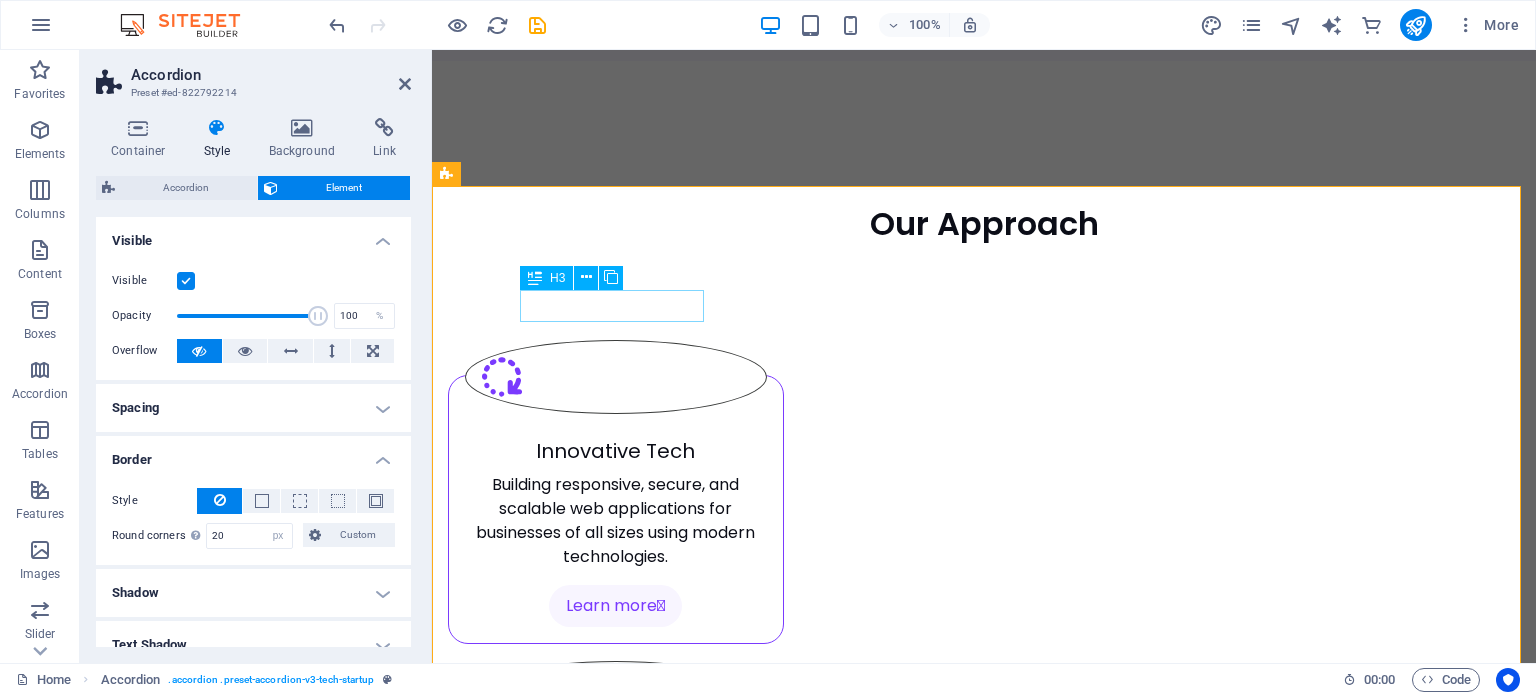 click on "Data and AI Services" at bounding box center [564, 3657] 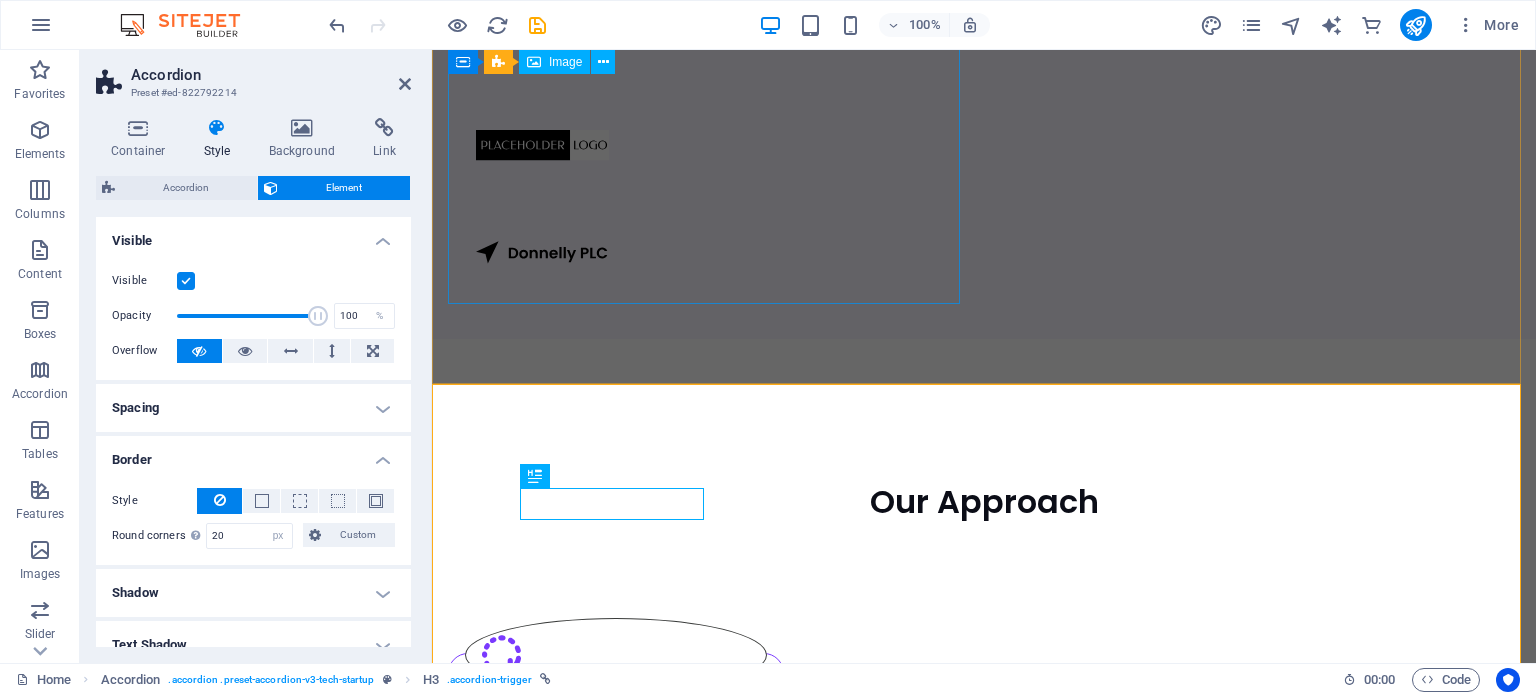 scroll, scrollTop: 2205, scrollLeft: 0, axis: vertical 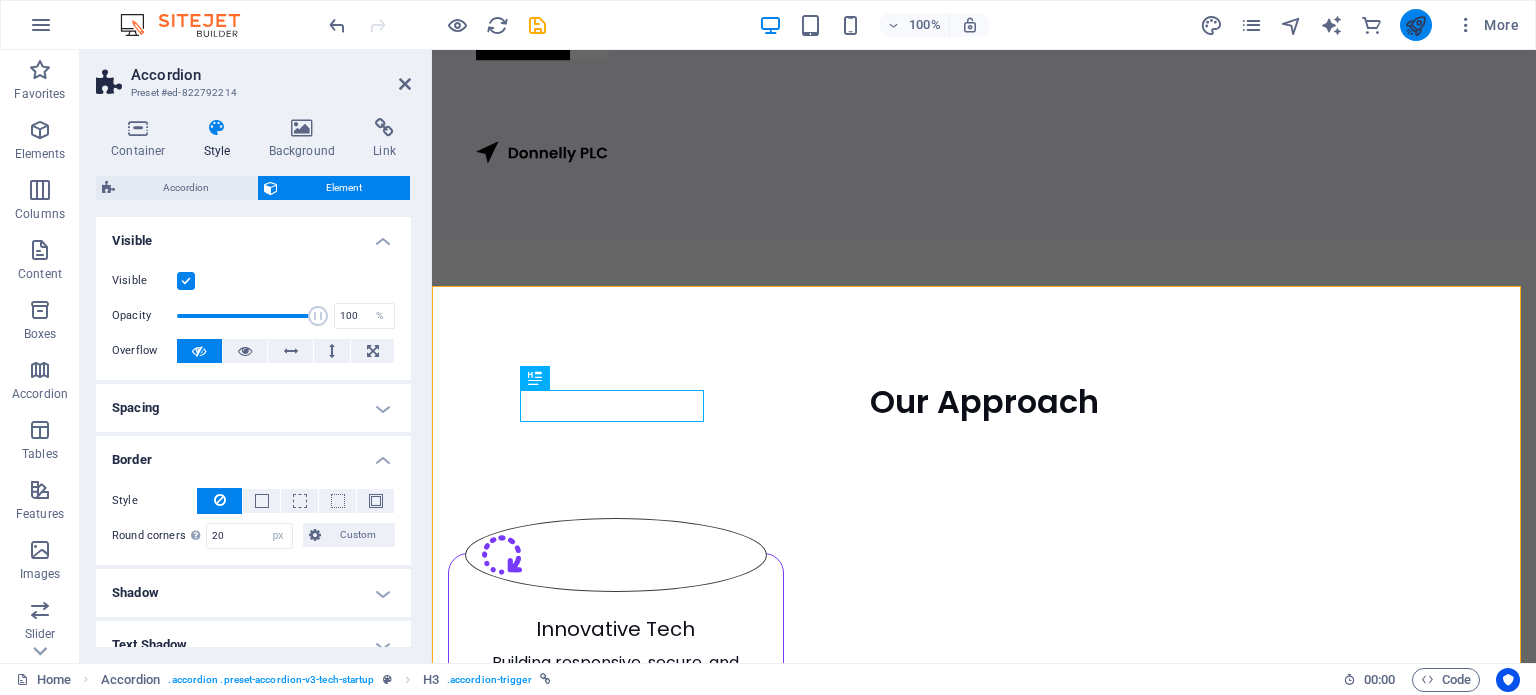 click at bounding box center [1415, 25] 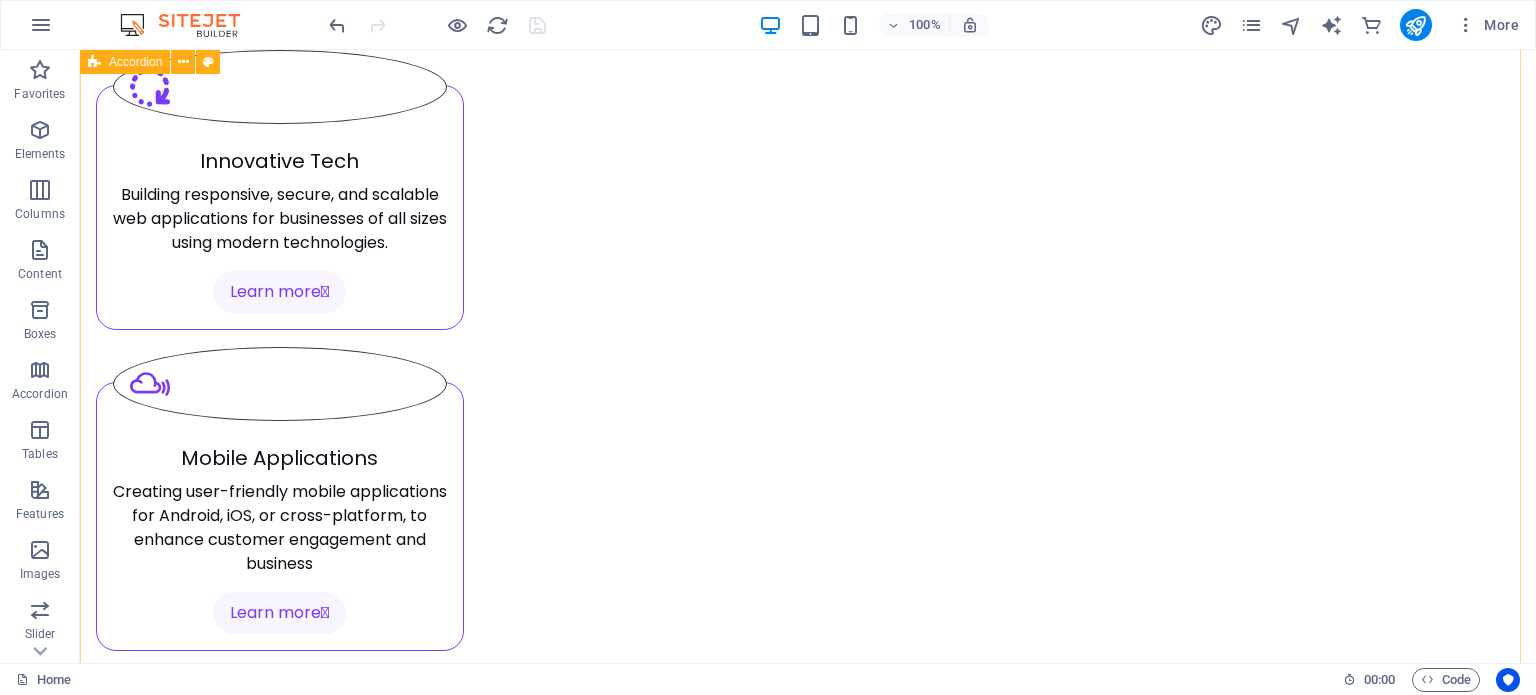 scroll, scrollTop: 2705, scrollLeft: 0, axis: vertical 